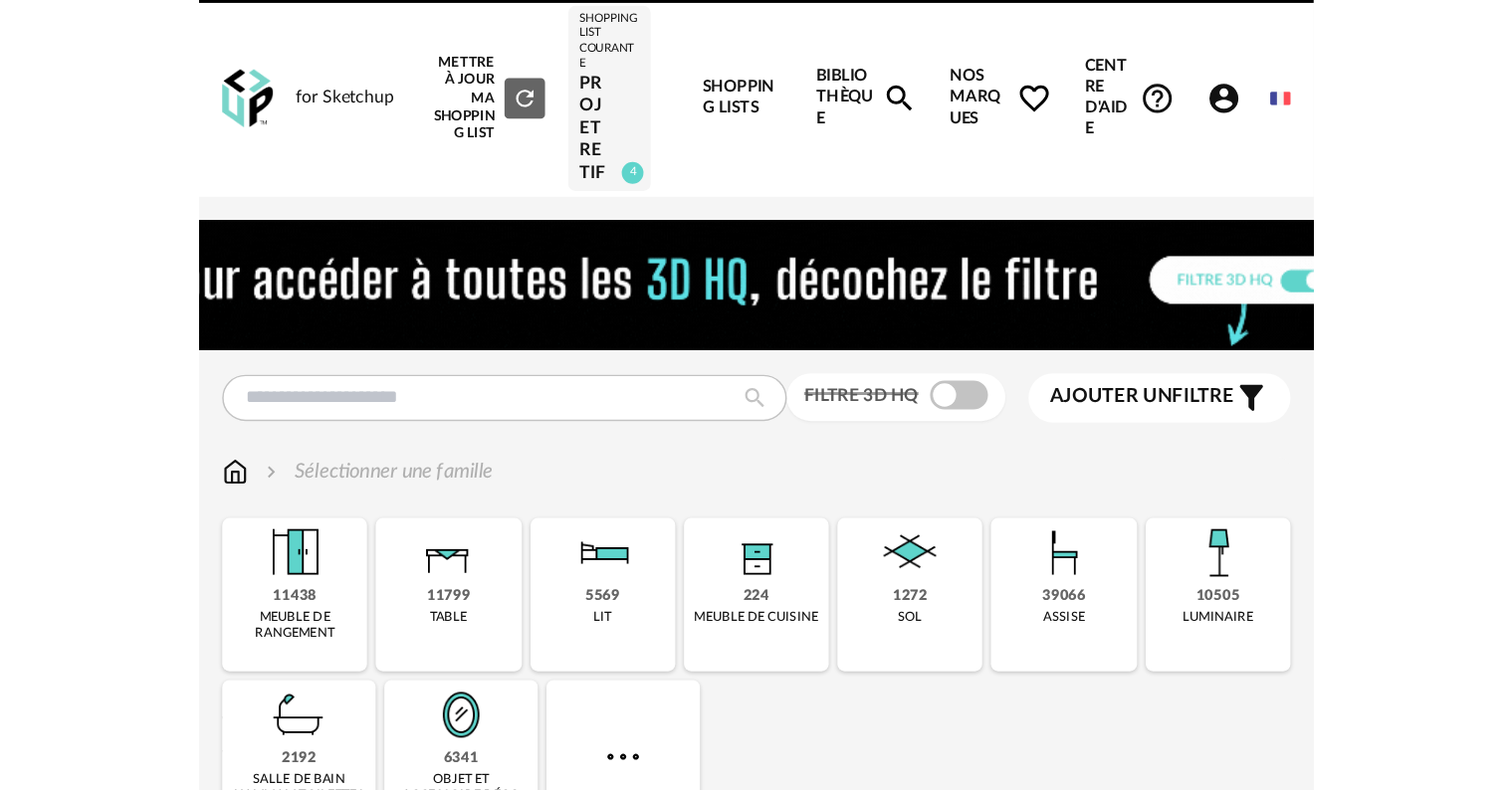 scroll, scrollTop: 0, scrollLeft: 0, axis: both 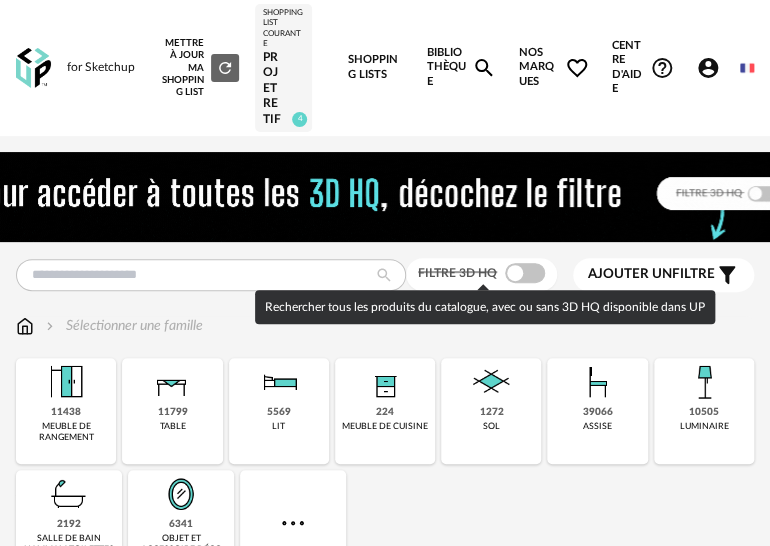 click at bounding box center (525, 273) 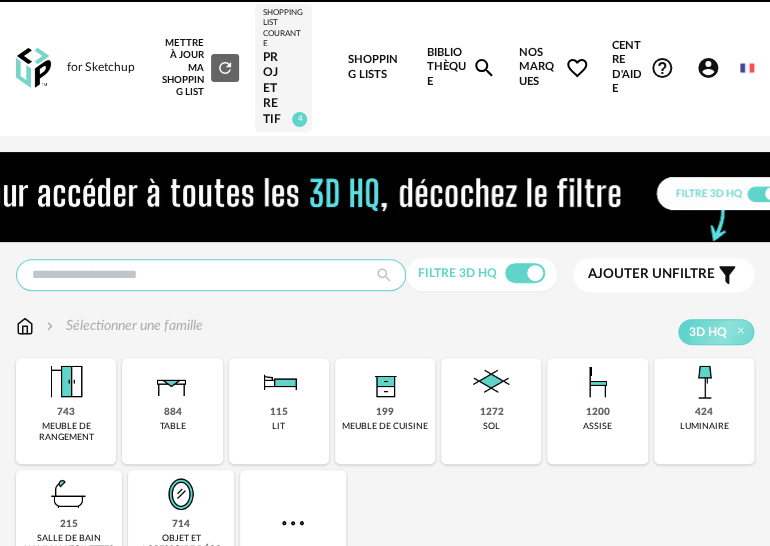 click at bounding box center (211, 275) 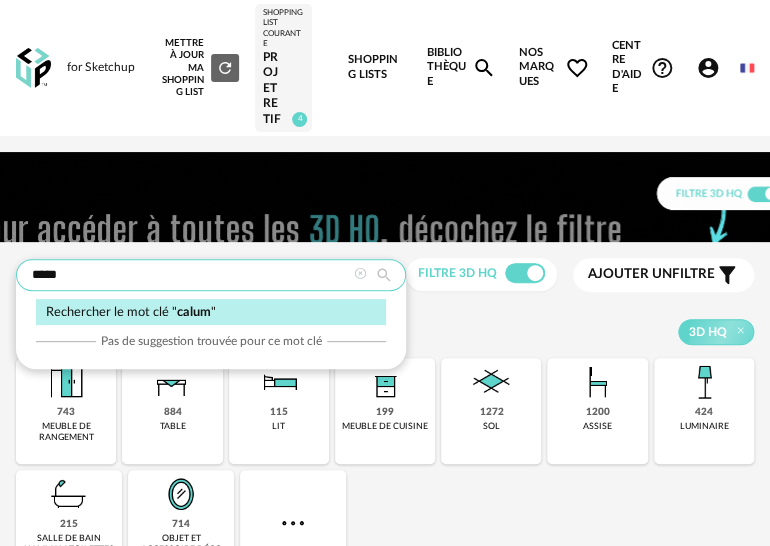 type on "*****" 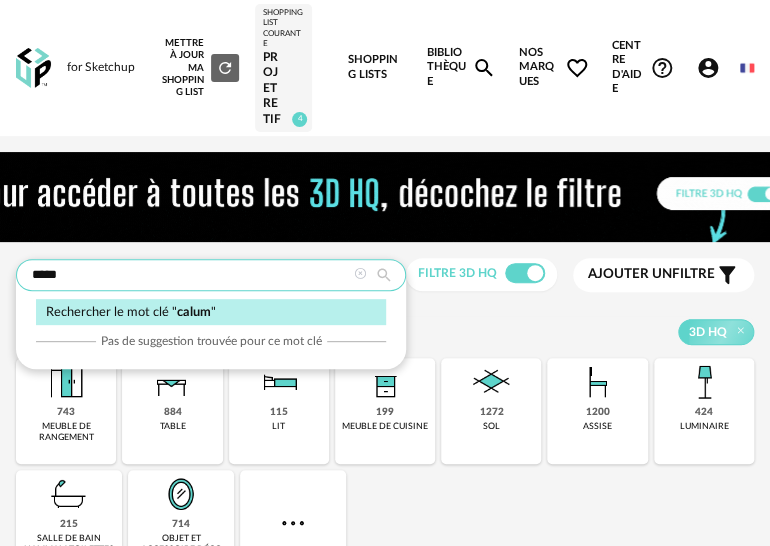 type on "**********" 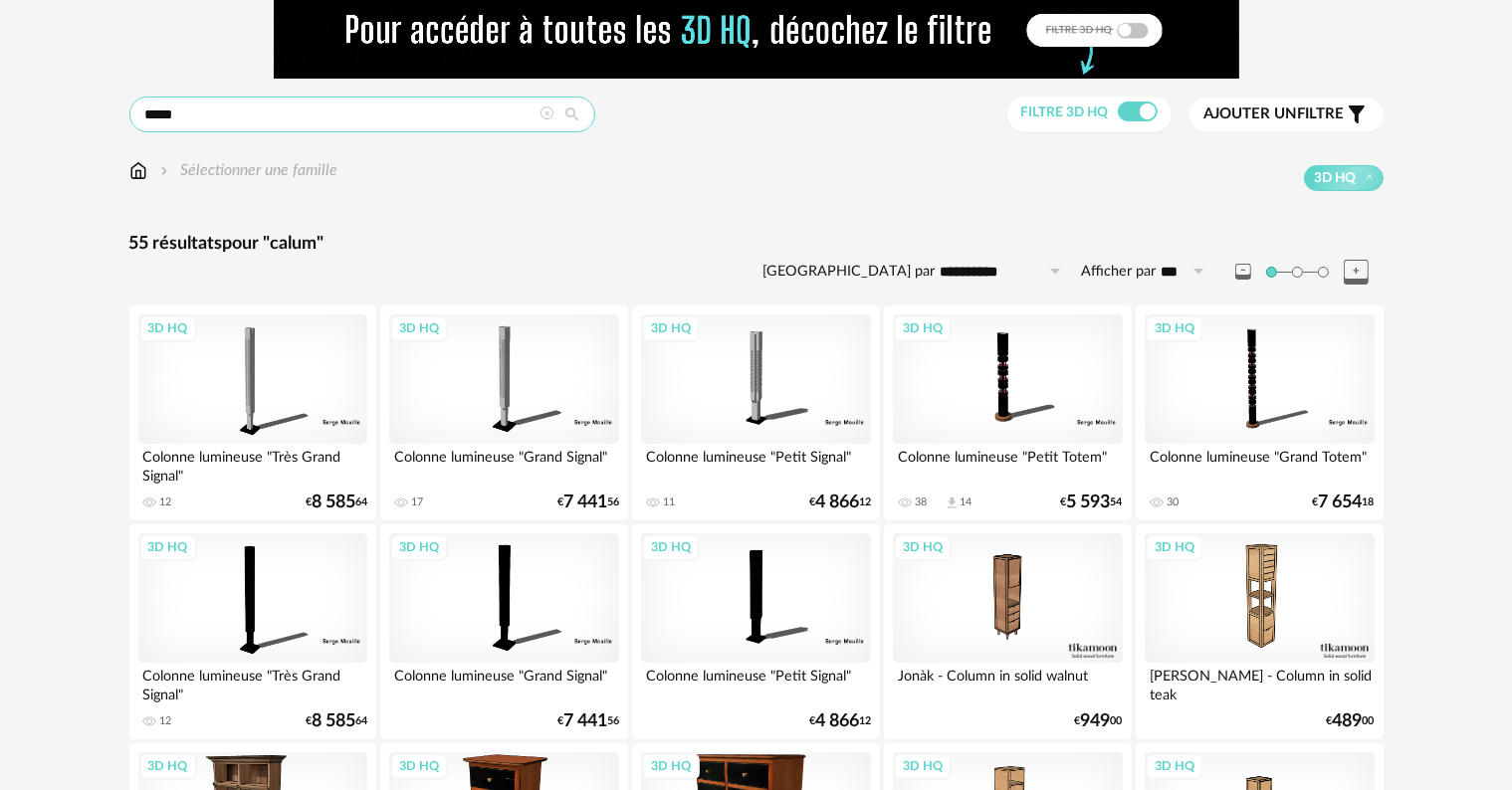 scroll, scrollTop: 0, scrollLeft: 0, axis: both 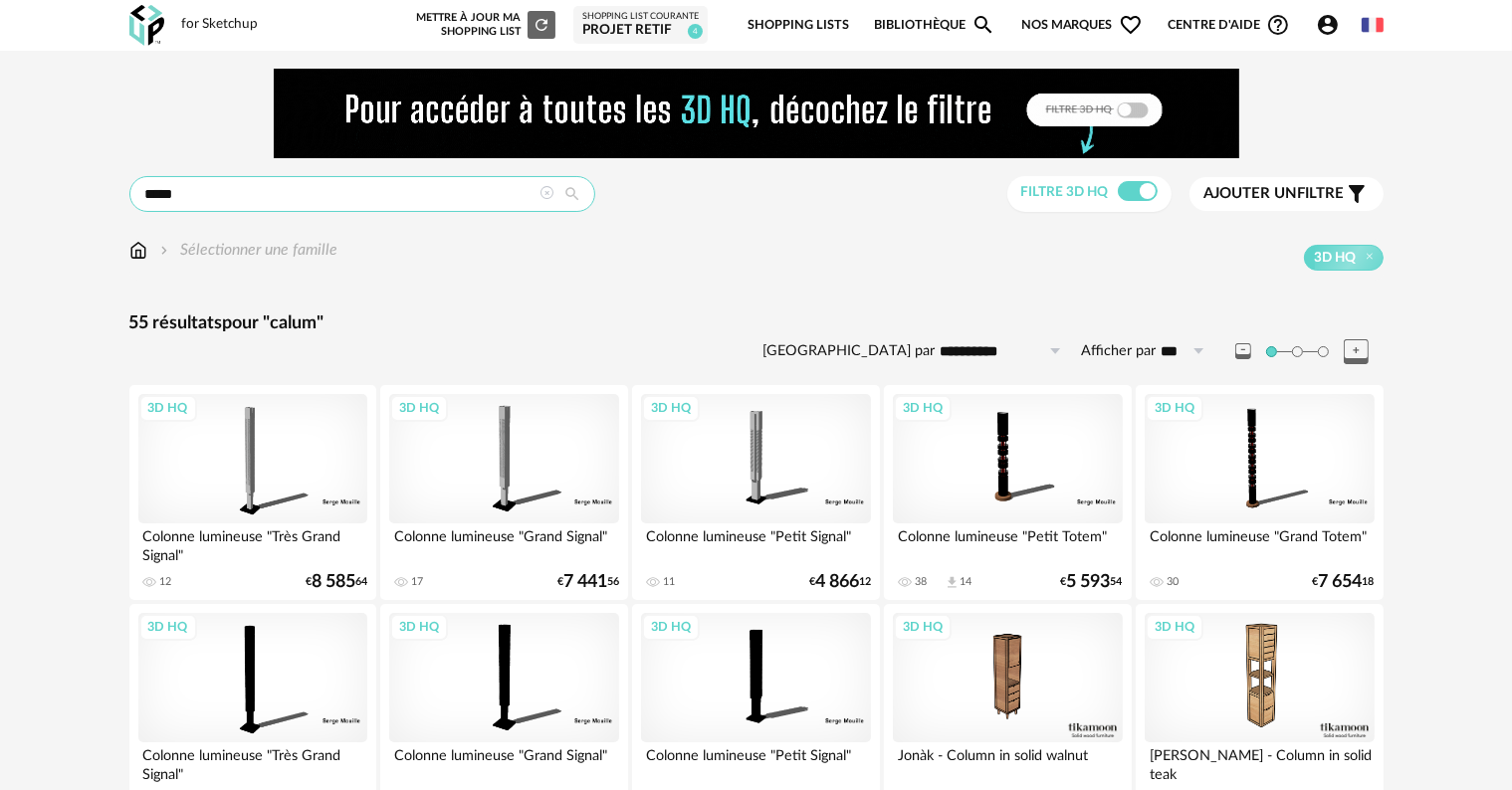 click on "*****" at bounding box center [362, 194] 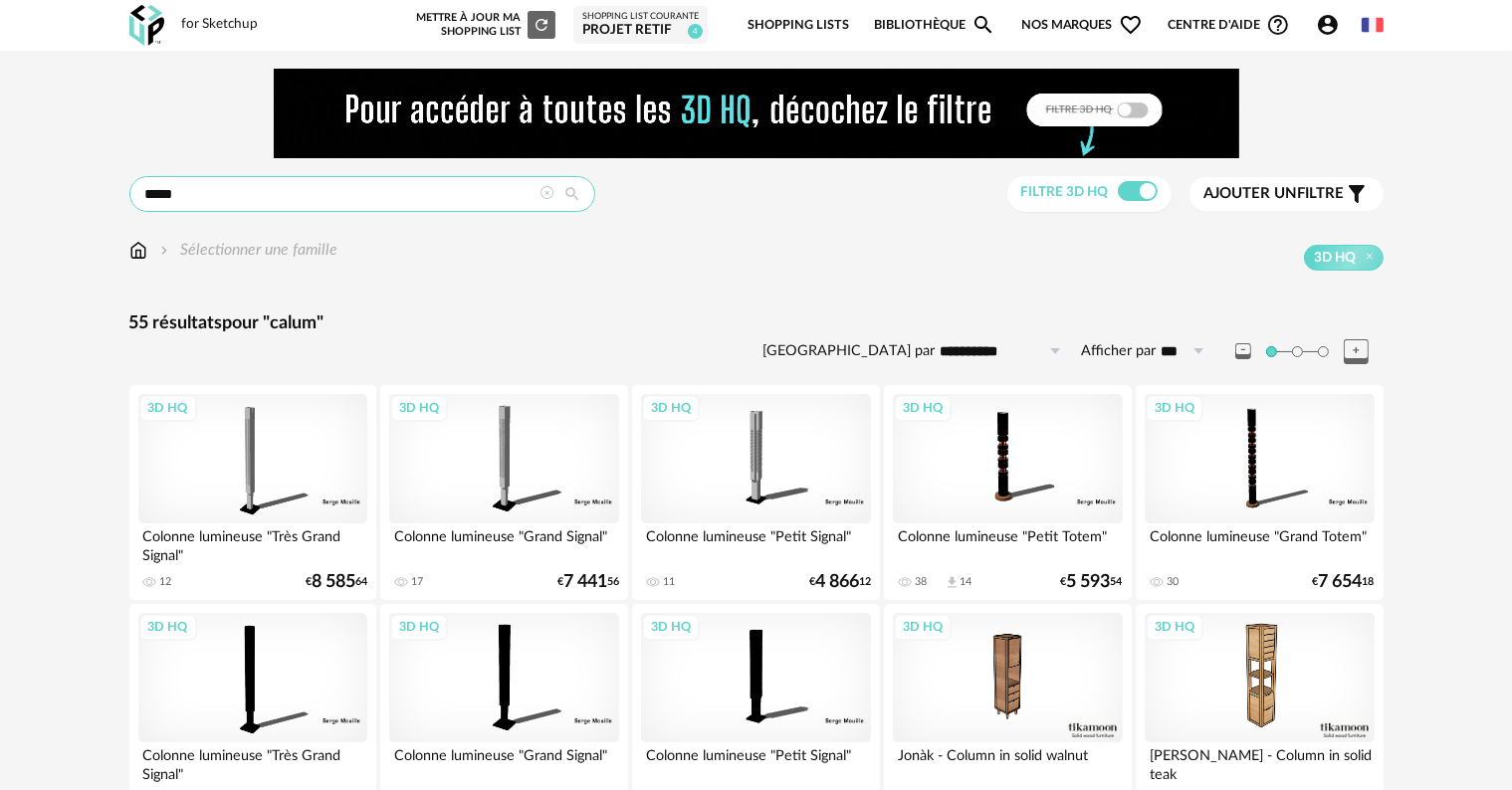 drag, startPoint x: 227, startPoint y: 195, endPoint x: 0, endPoint y: 210, distance: 227.49505 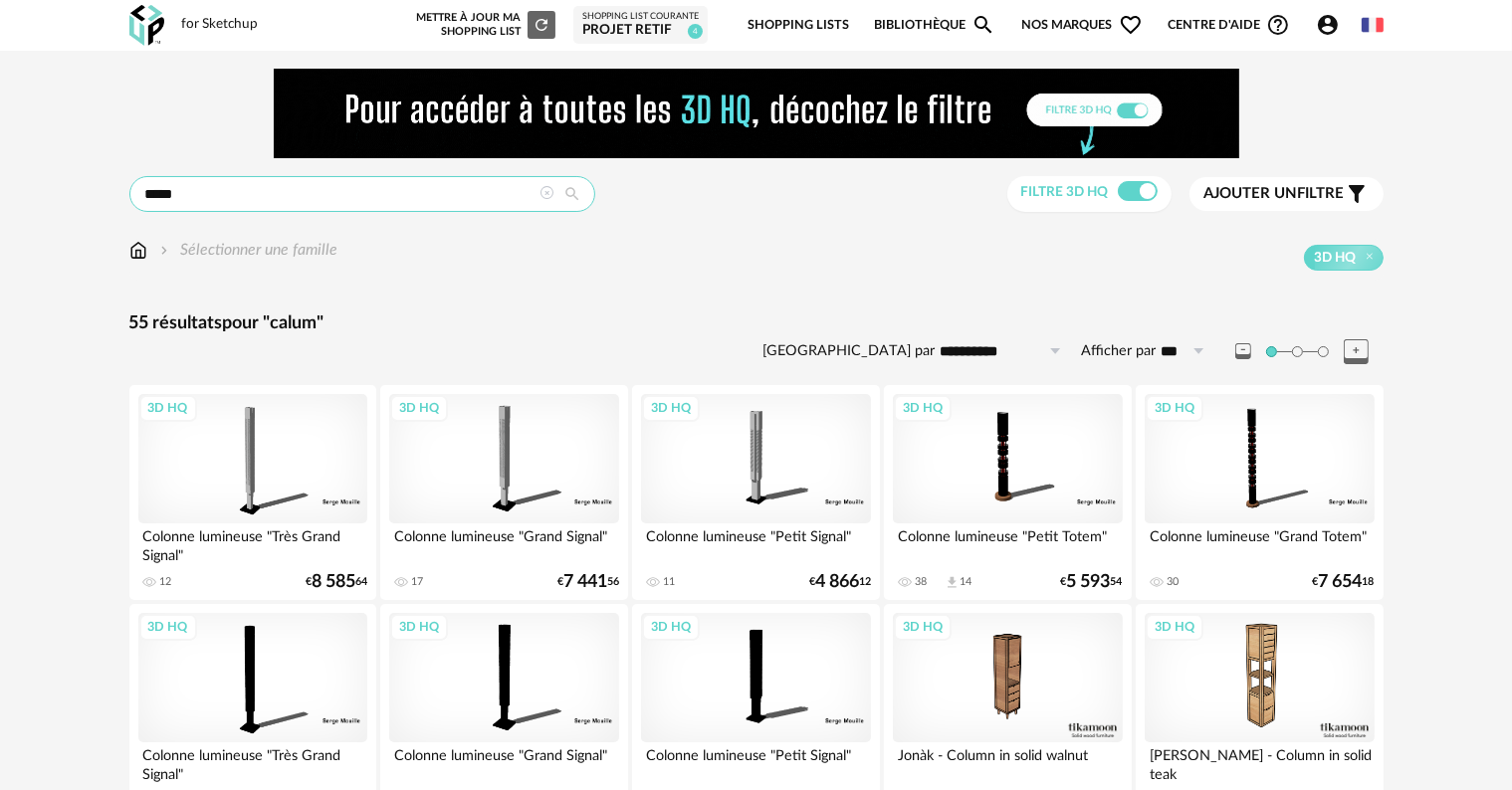 click on "**********" at bounding box center (756, 1441) 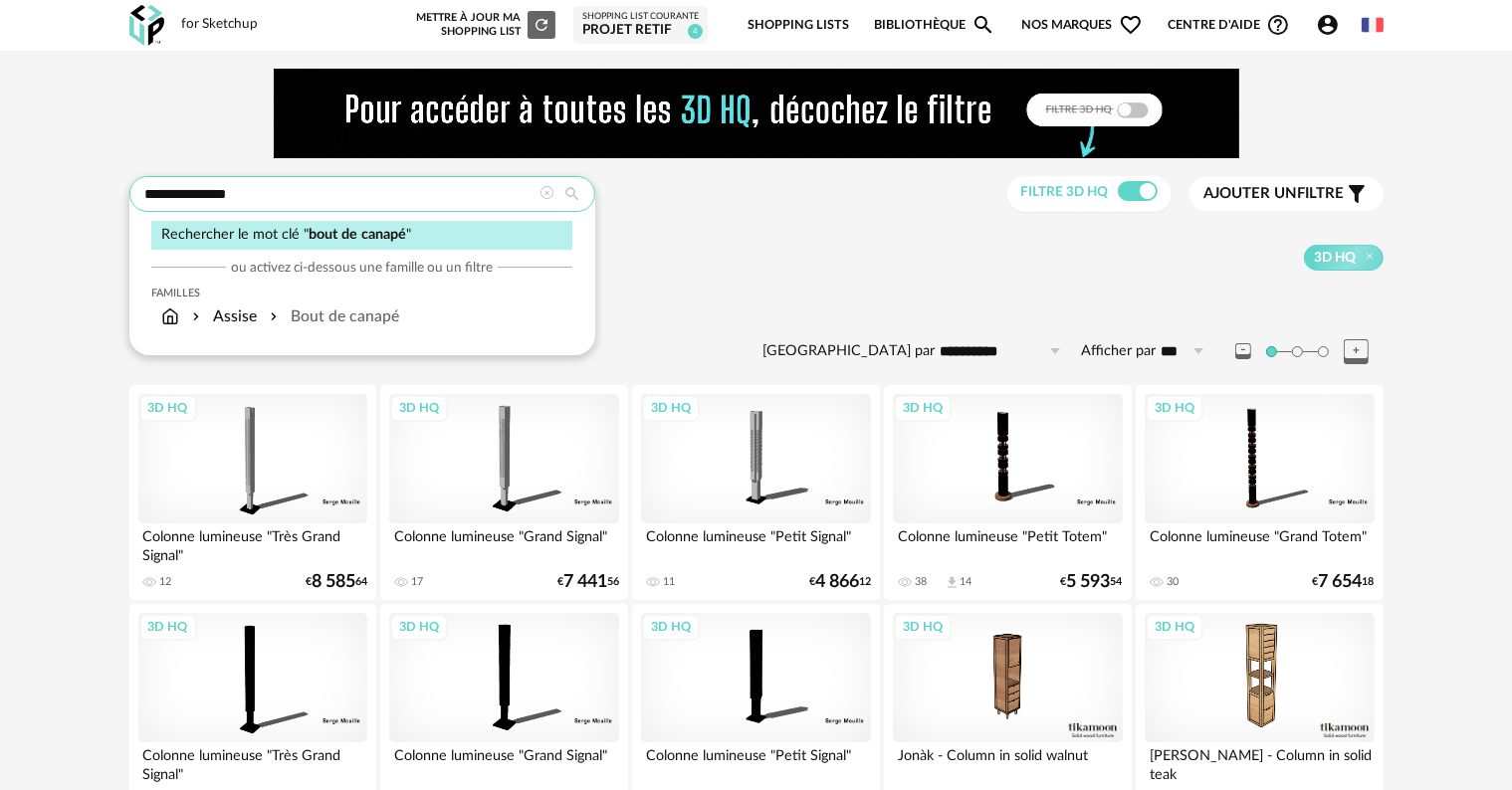type on "**********" 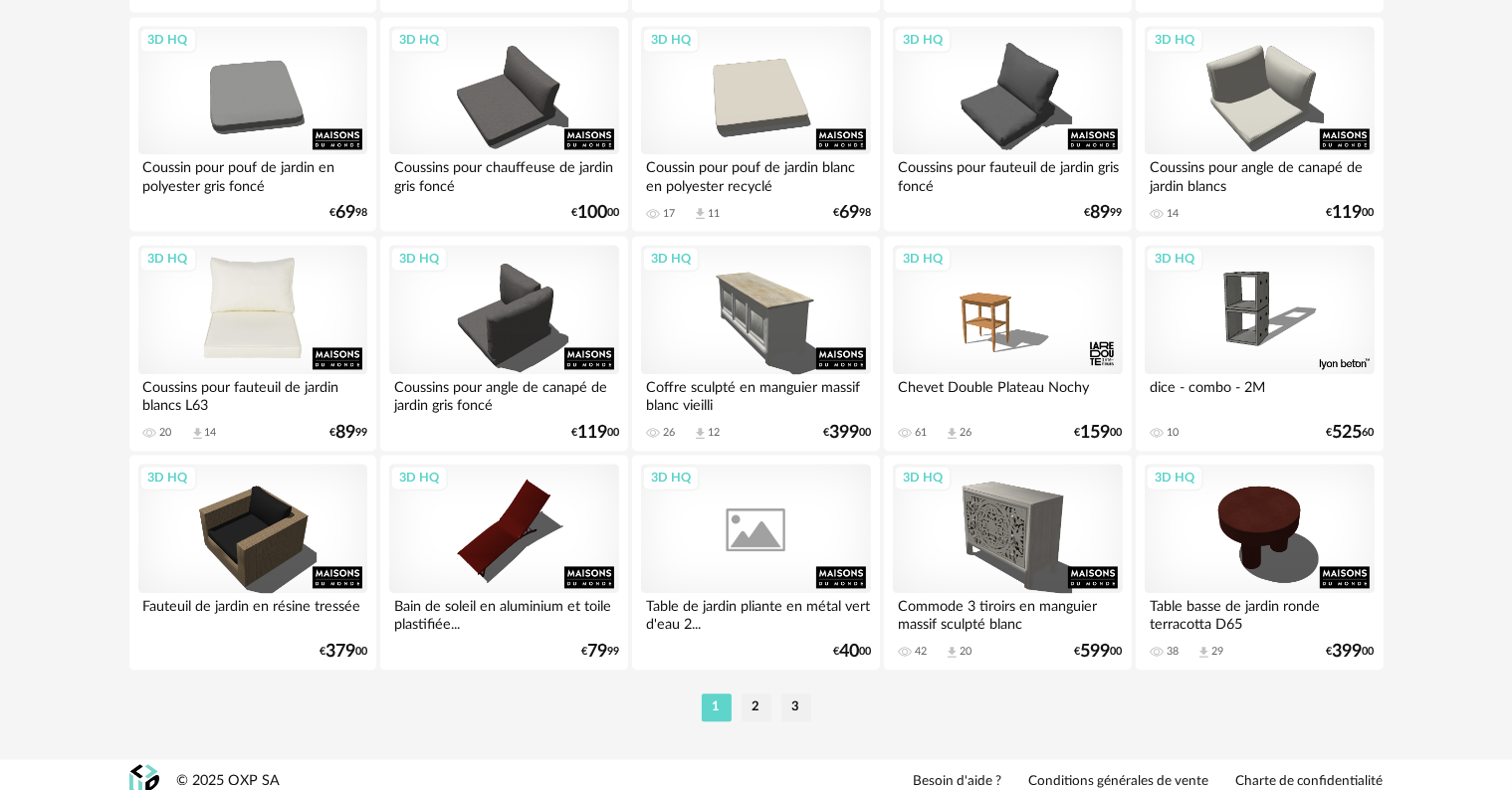 scroll, scrollTop: 4105, scrollLeft: 0, axis: vertical 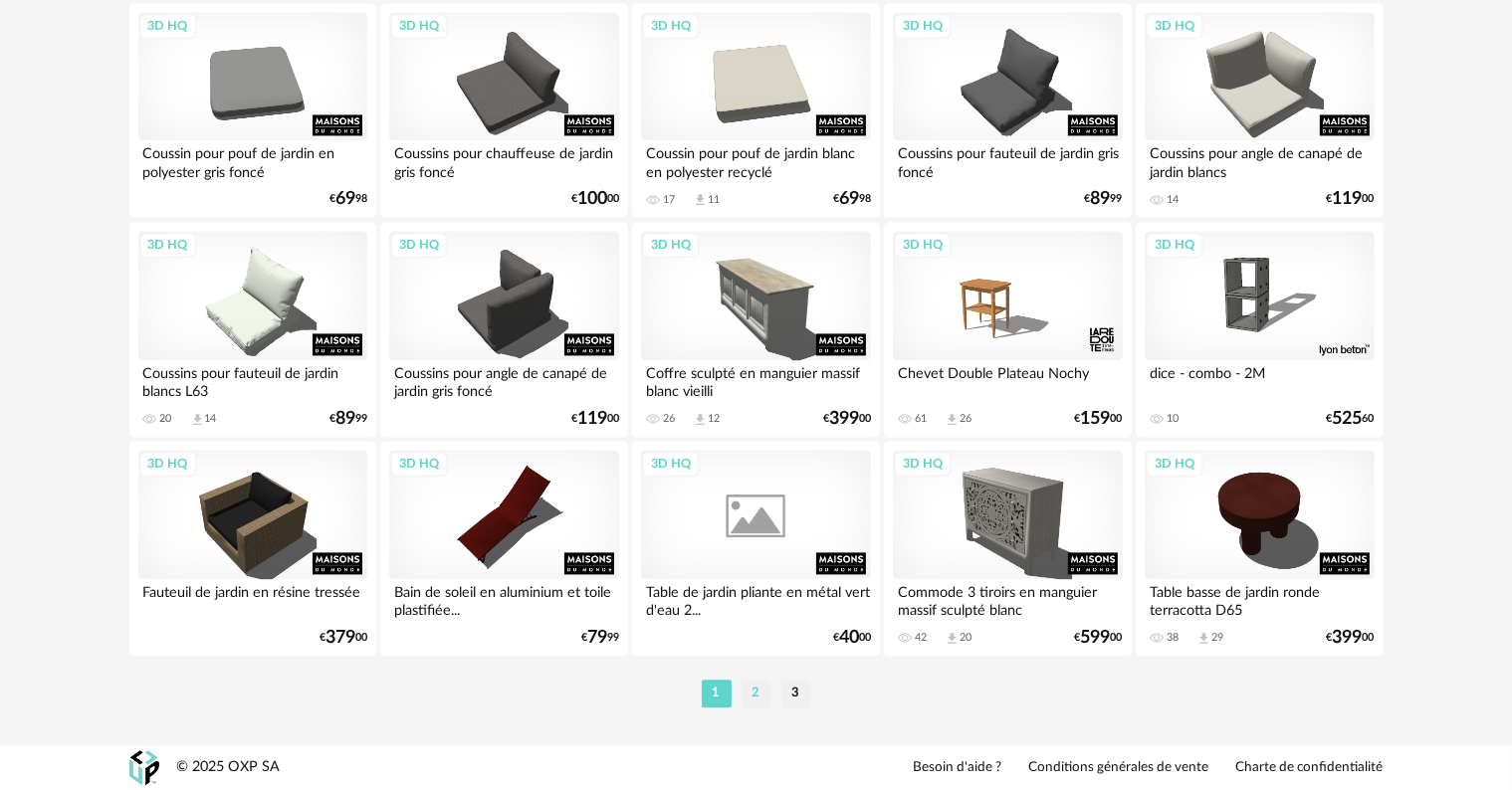 click on "2" at bounding box center [756, 693] 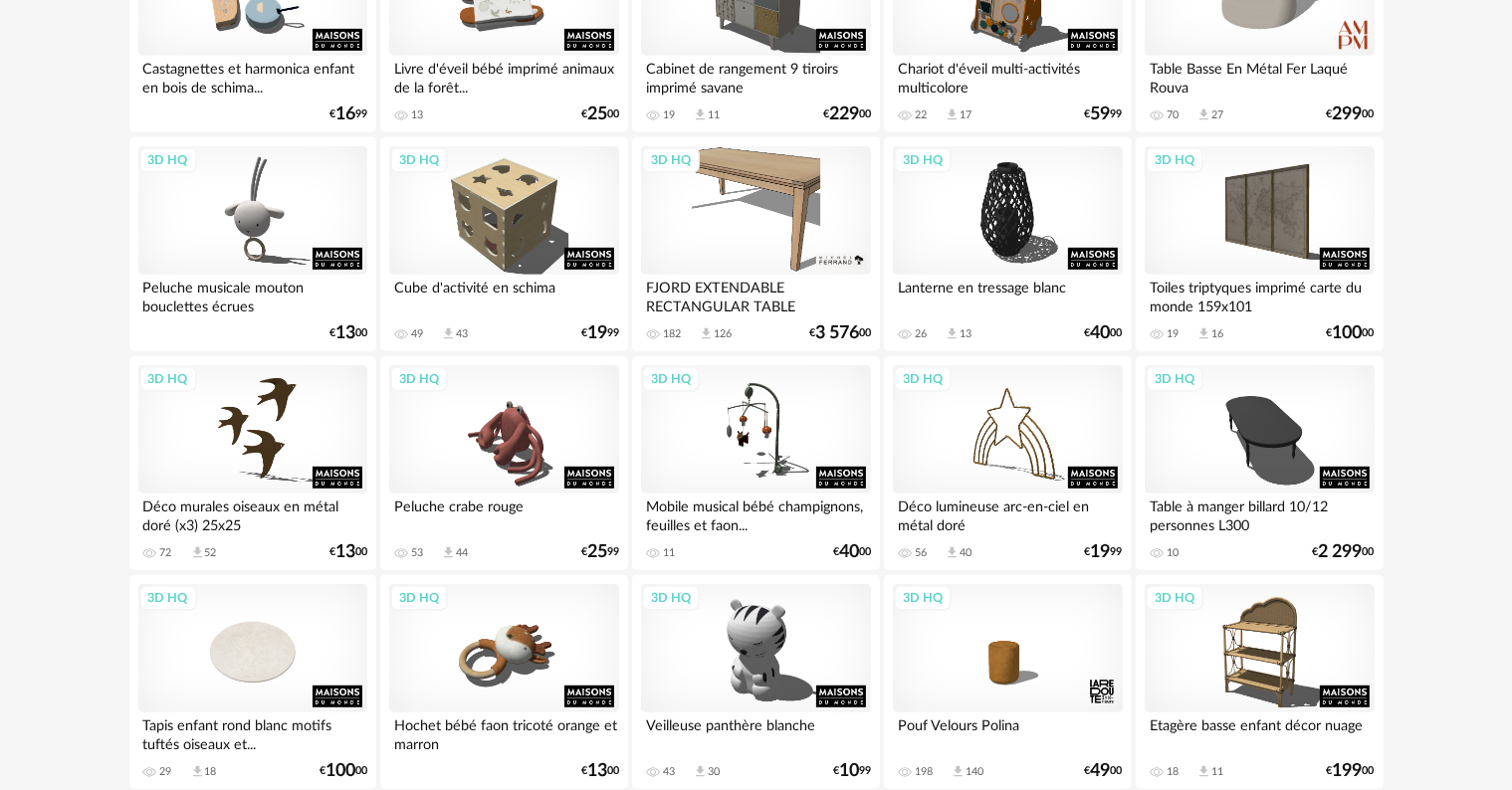 scroll, scrollTop: 995, scrollLeft: 0, axis: vertical 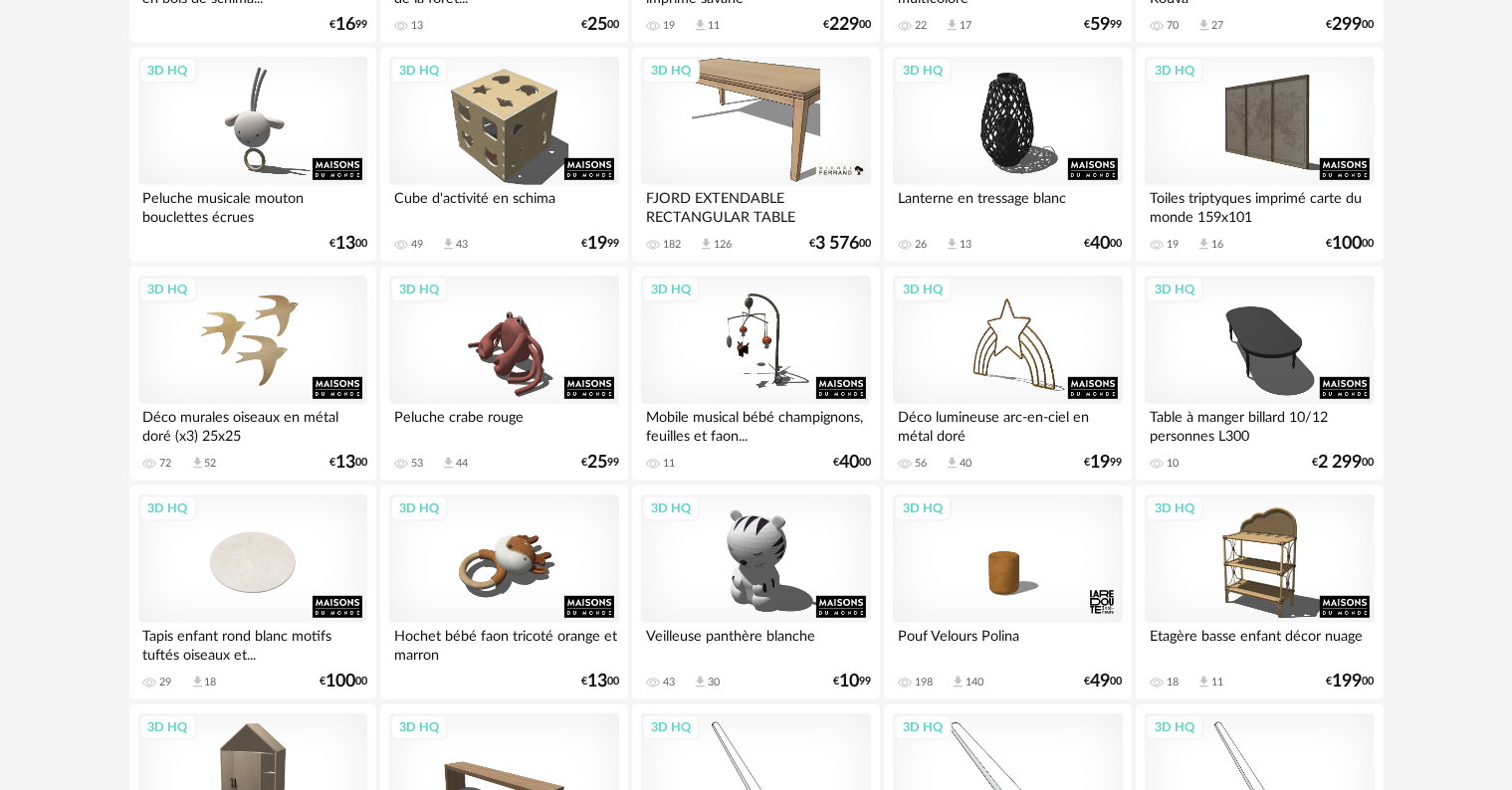 click on "3D HQ" at bounding box center (253, 340) 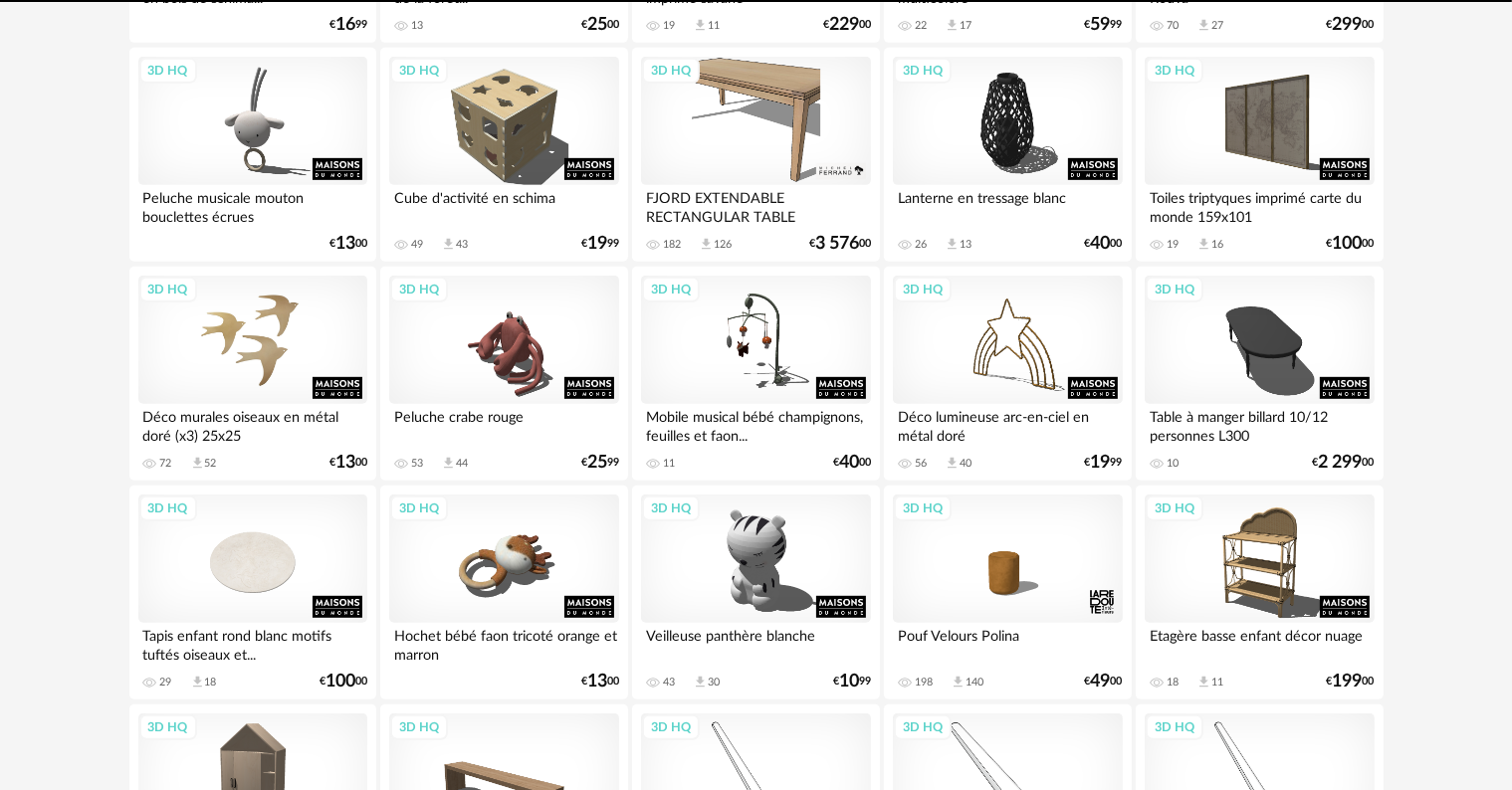 scroll, scrollTop: 0, scrollLeft: 0, axis: both 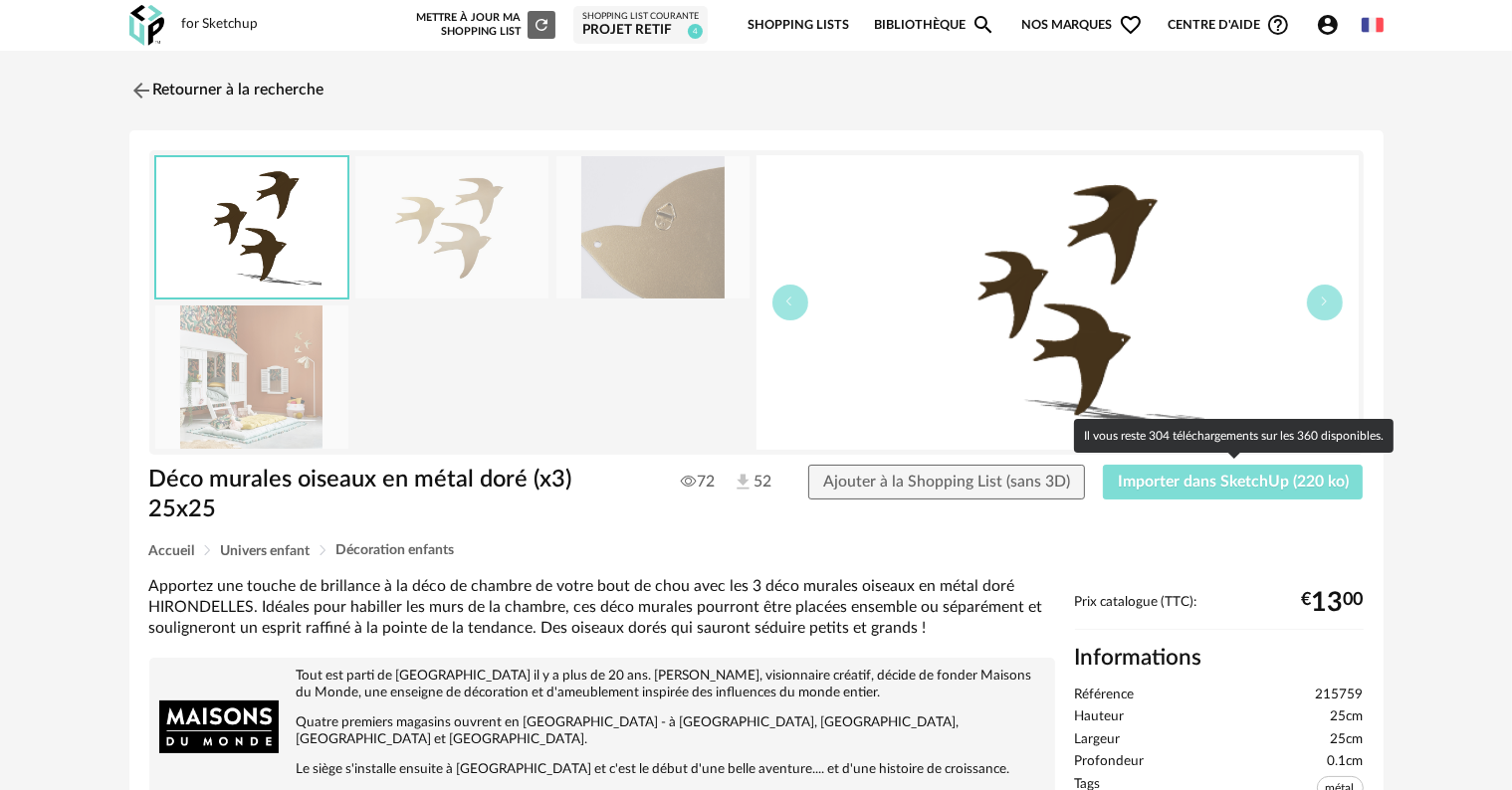 click on "Importer dans SketchUp (220 ko)" at bounding box center [1233, 482] 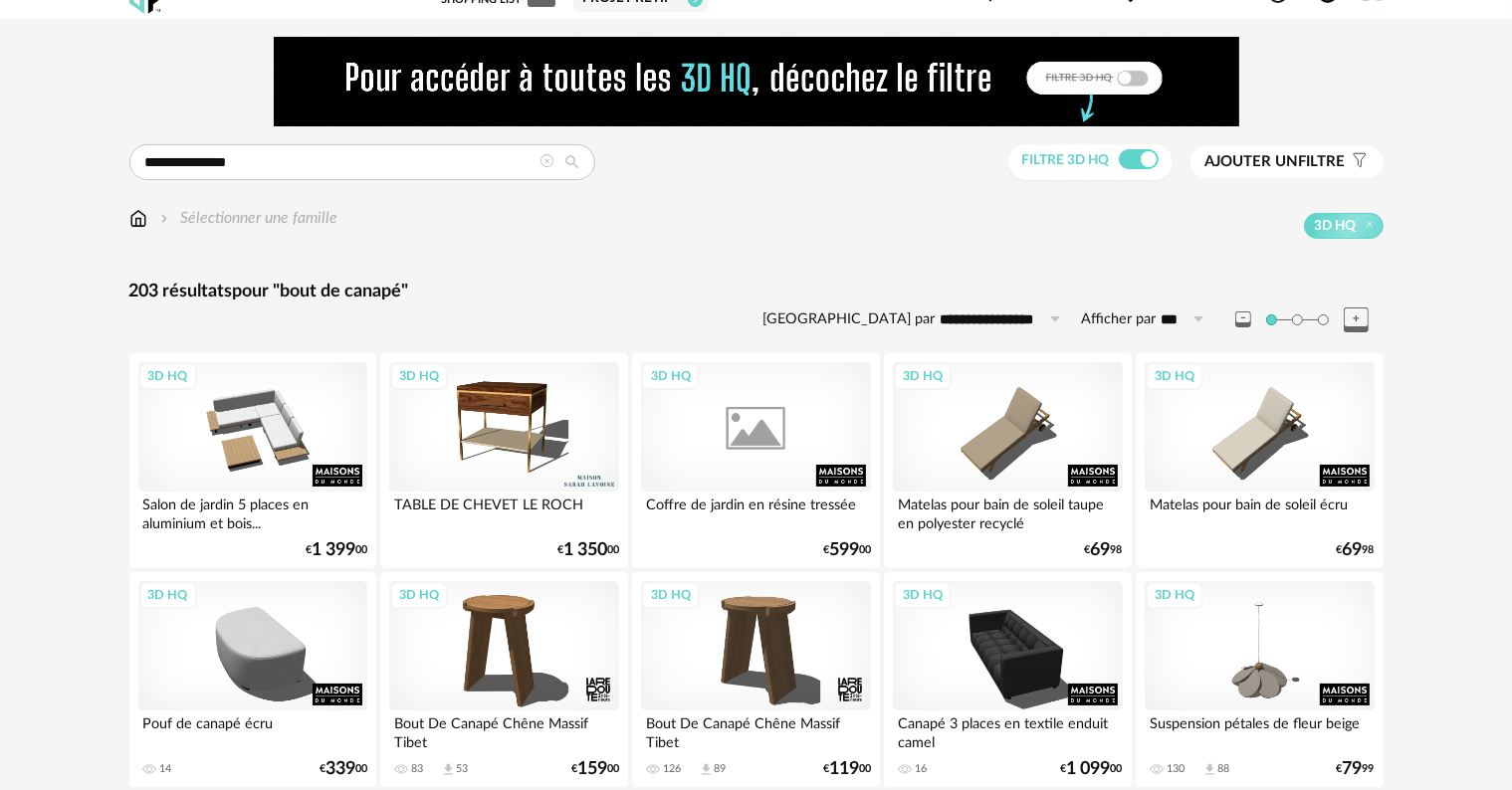 scroll, scrollTop: 0, scrollLeft: 0, axis: both 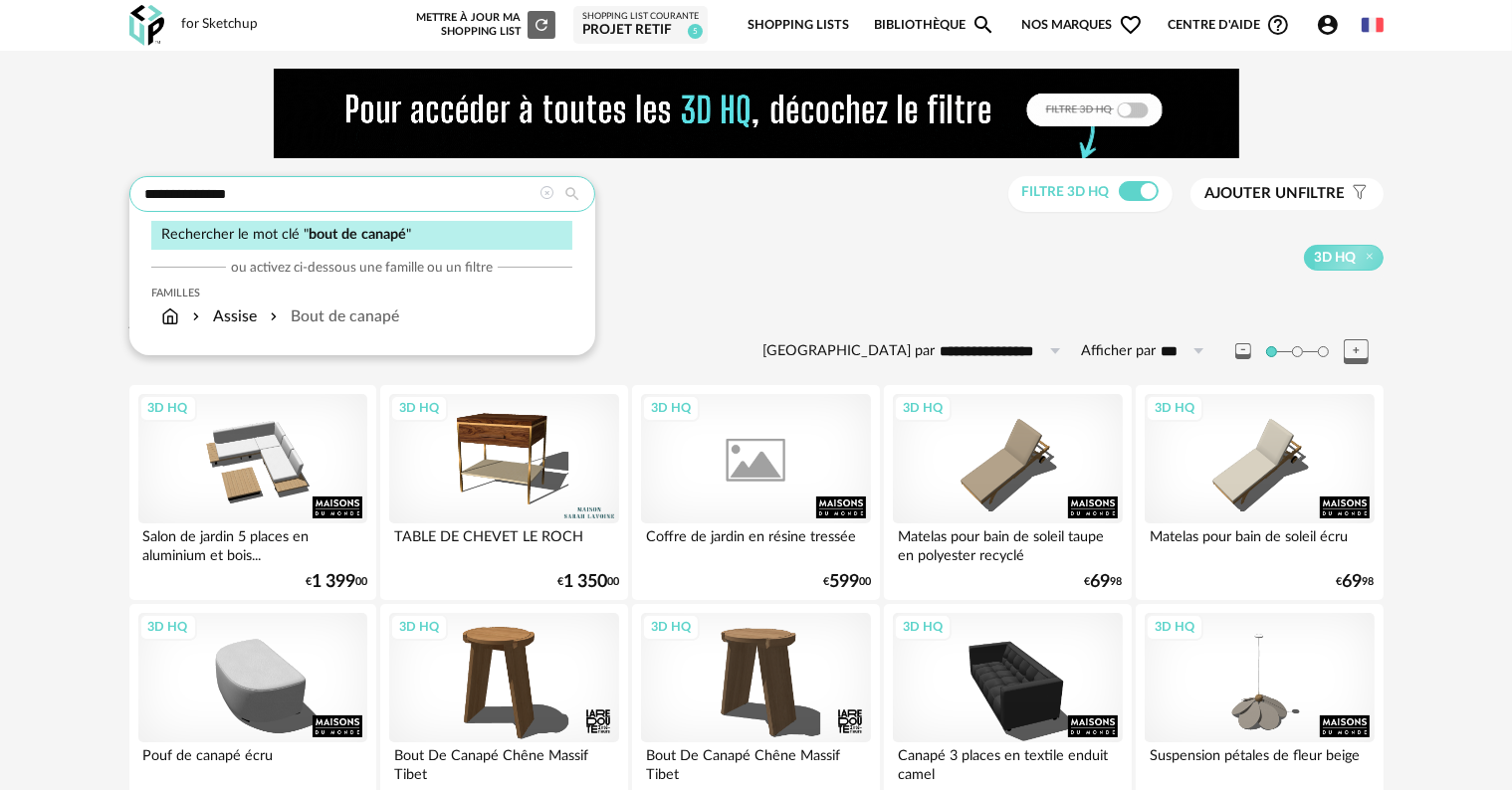 drag, startPoint x: 247, startPoint y: 196, endPoint x: 6, endPoint y: 187, distance: 241.168 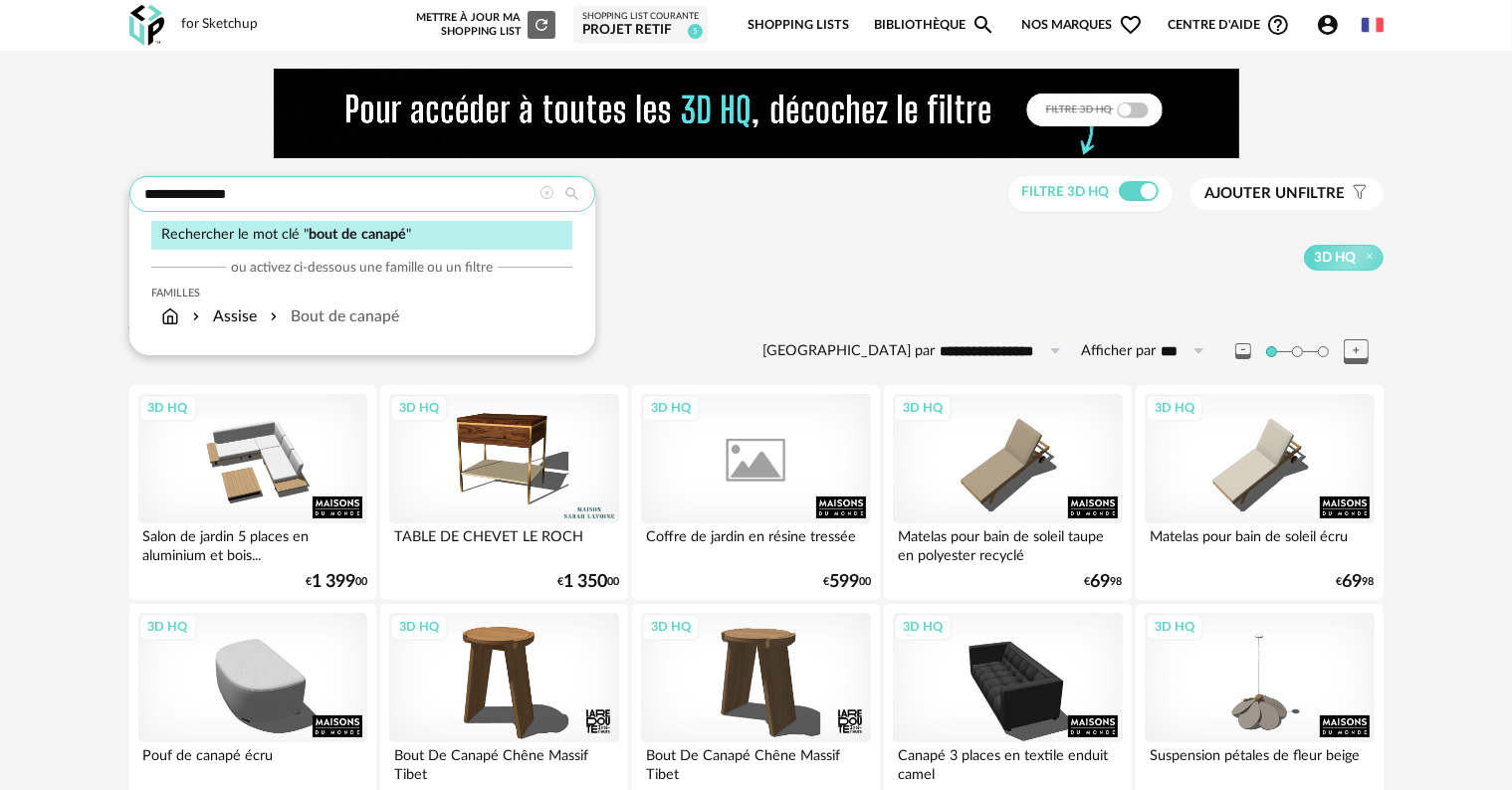 click on "**********" at bounding box center [756, 2451] 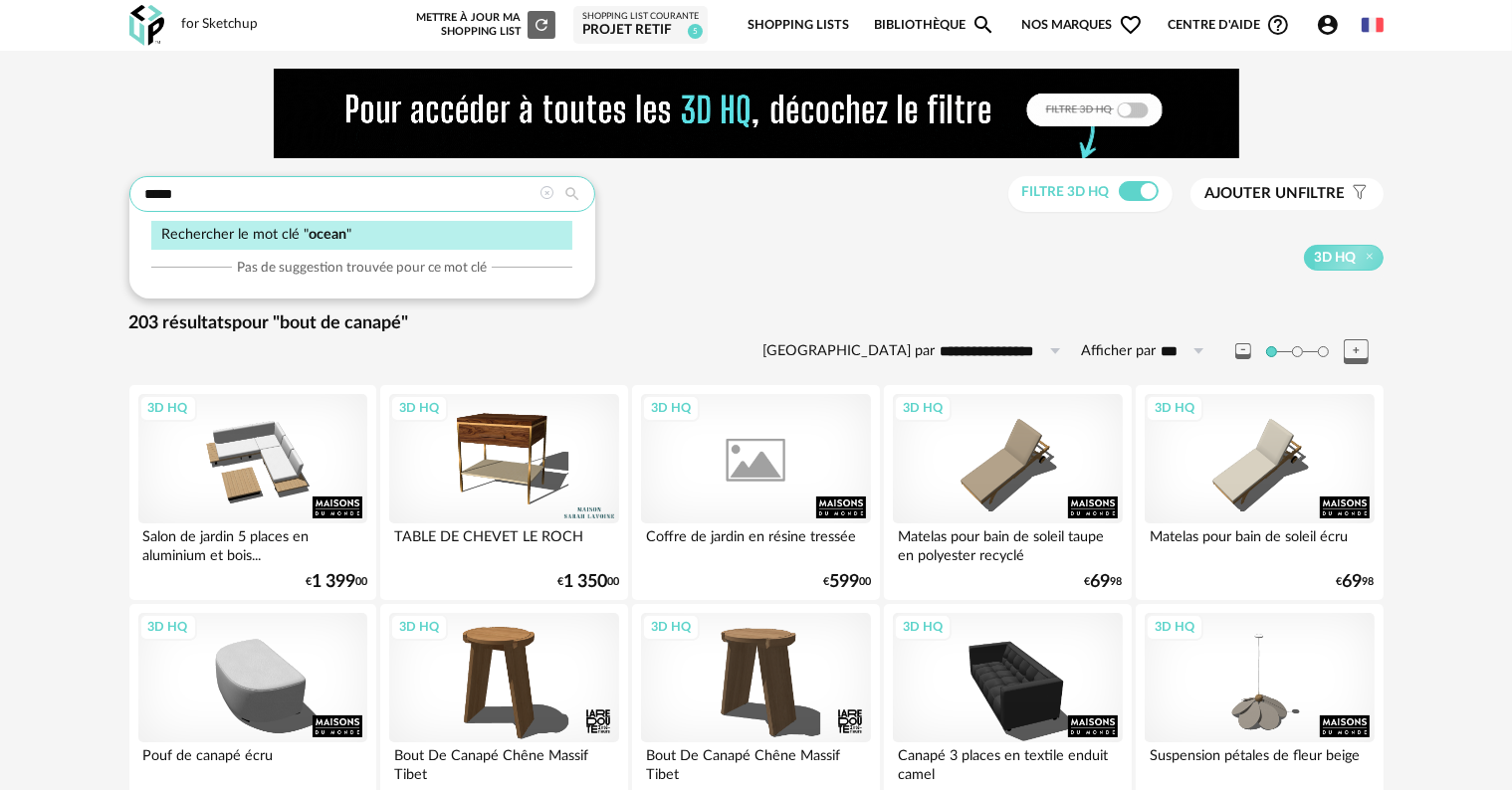 type on "*****" 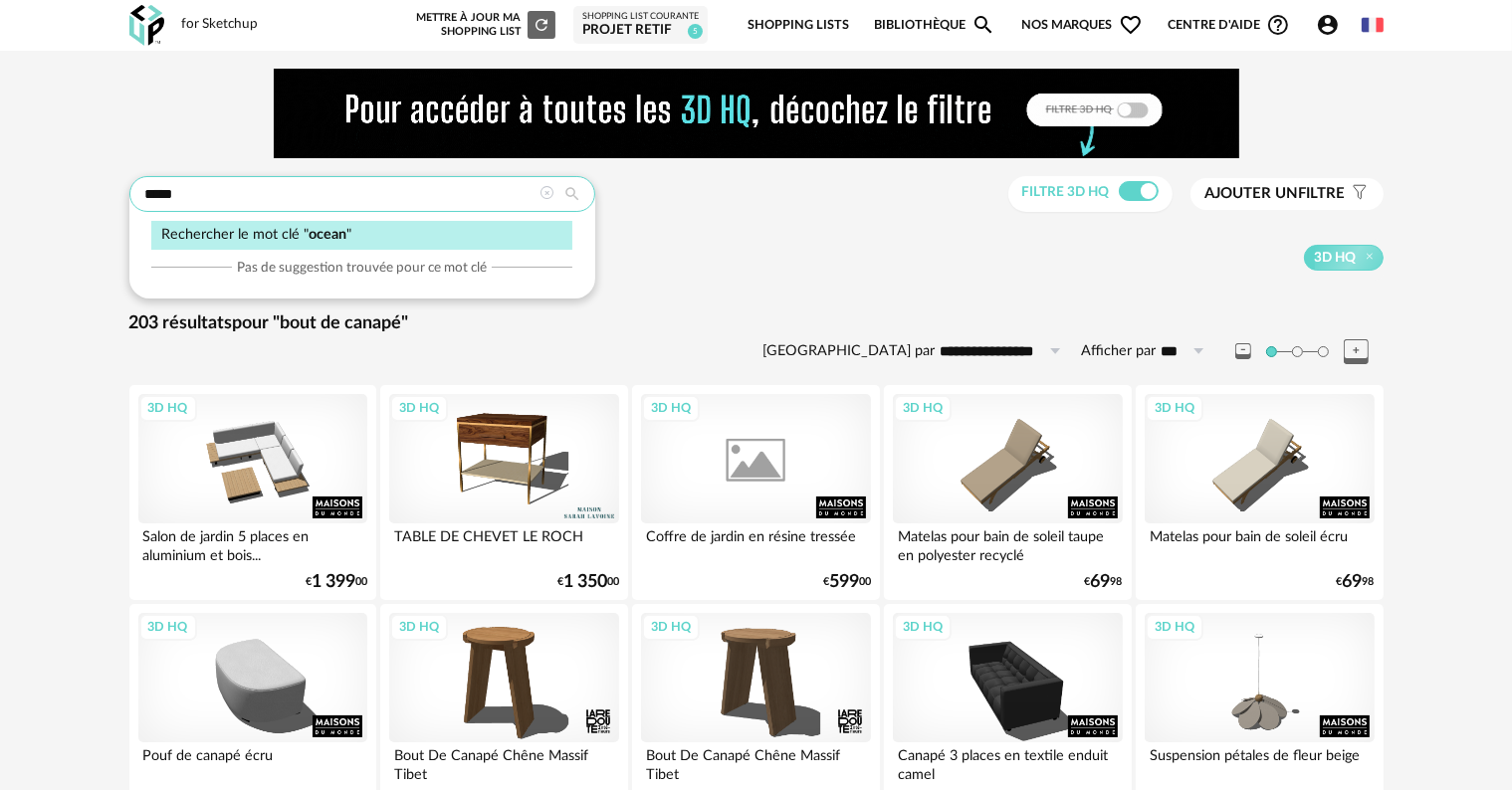 type on "**********" 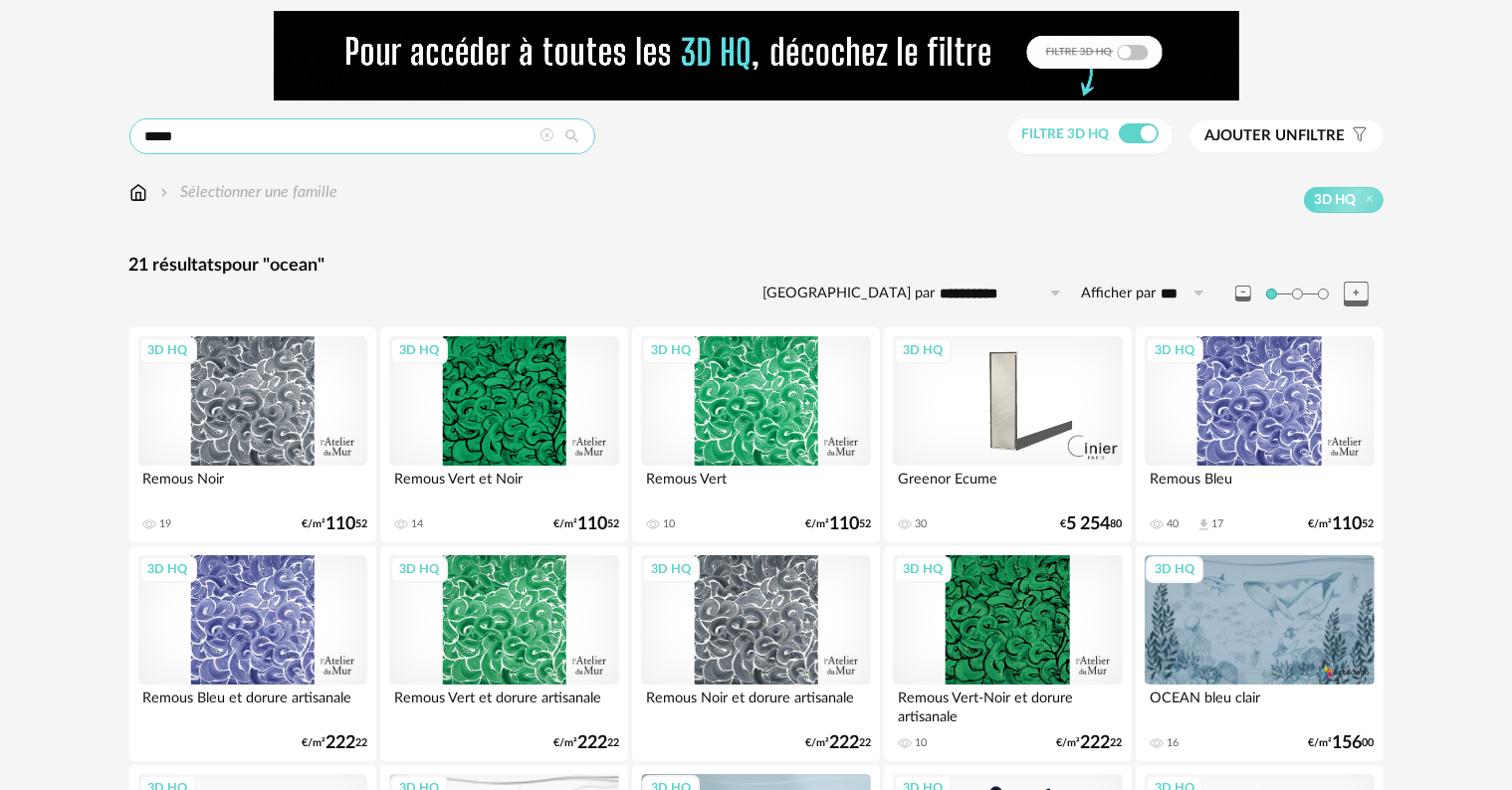 scroll, scrollTop: 0, scrollLeft: 0, axis: both 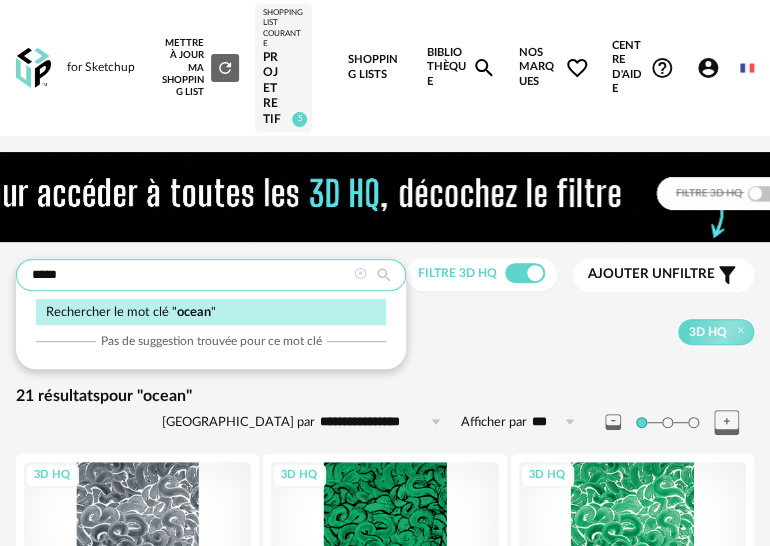 drag, startPoint x: 75, startPoint y: 266, endPoint x: -99, endPoint y: 260, distance: 174.10342 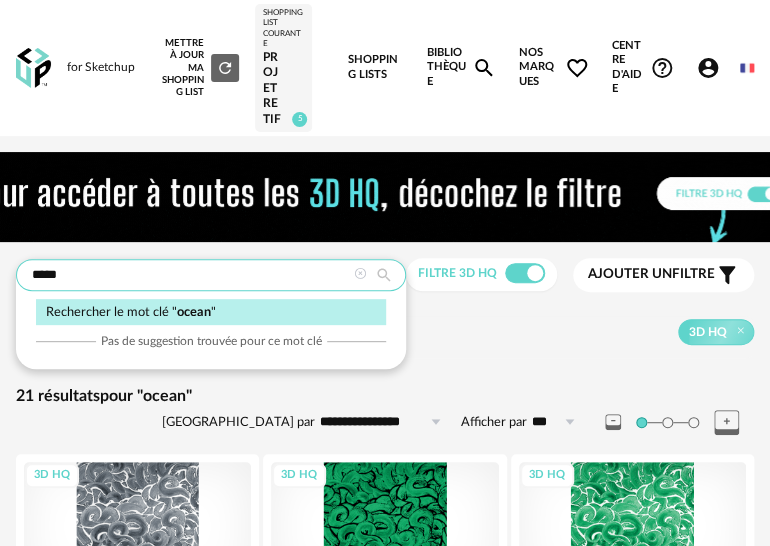 click on "**********" at bounding box center (385, 1024) 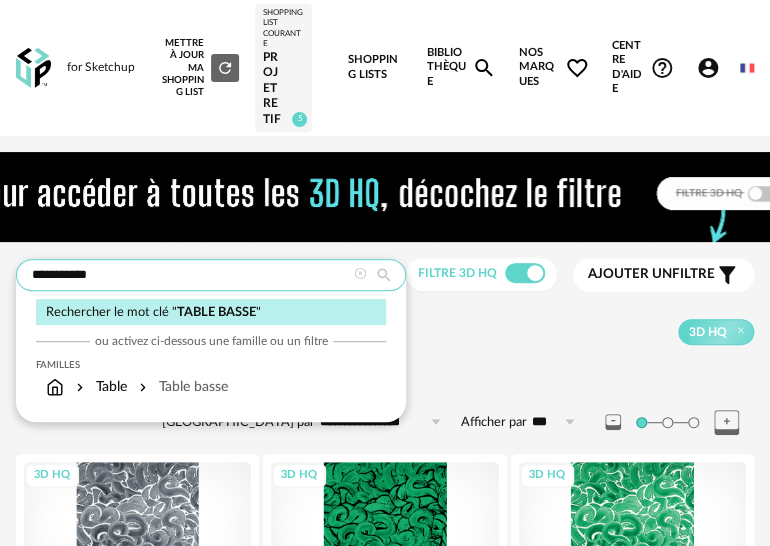type on "**********" 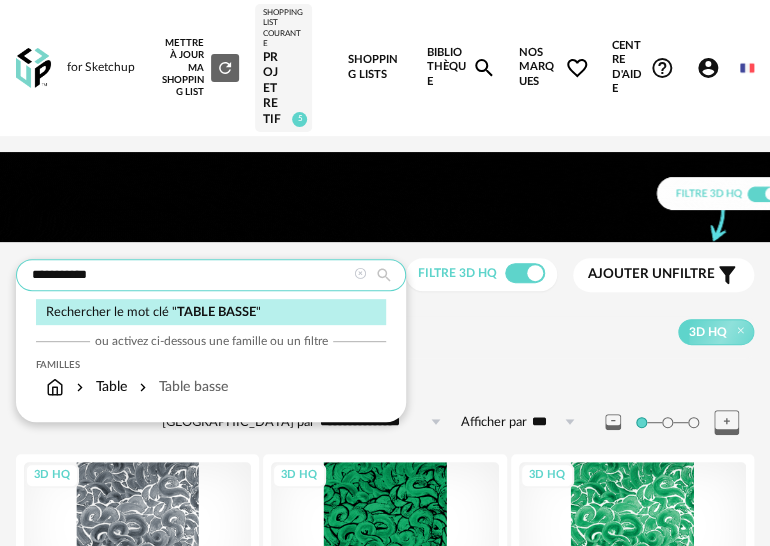 type on "**********" 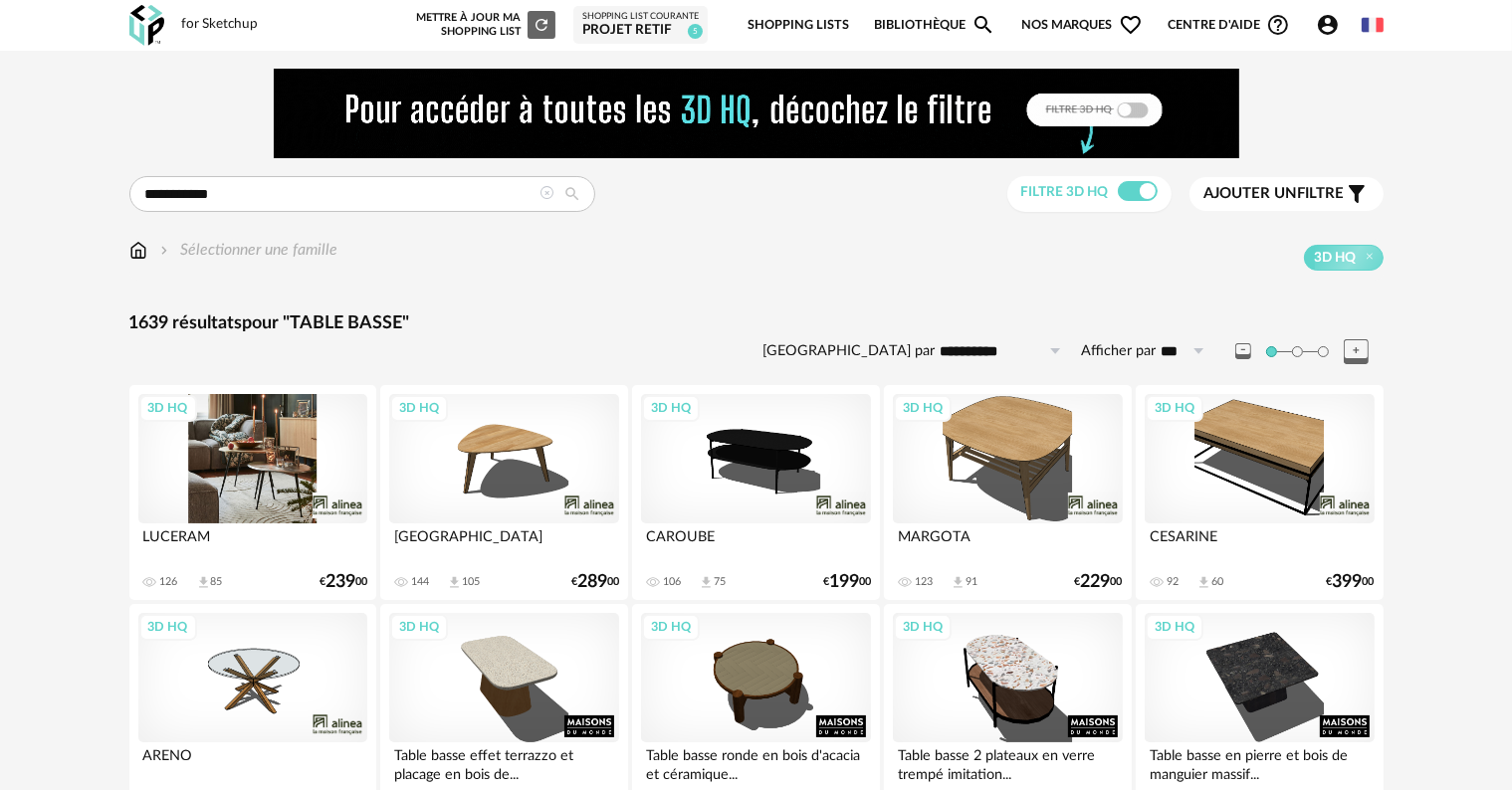 click on "3D HQ" at bounding box center [253, 459] 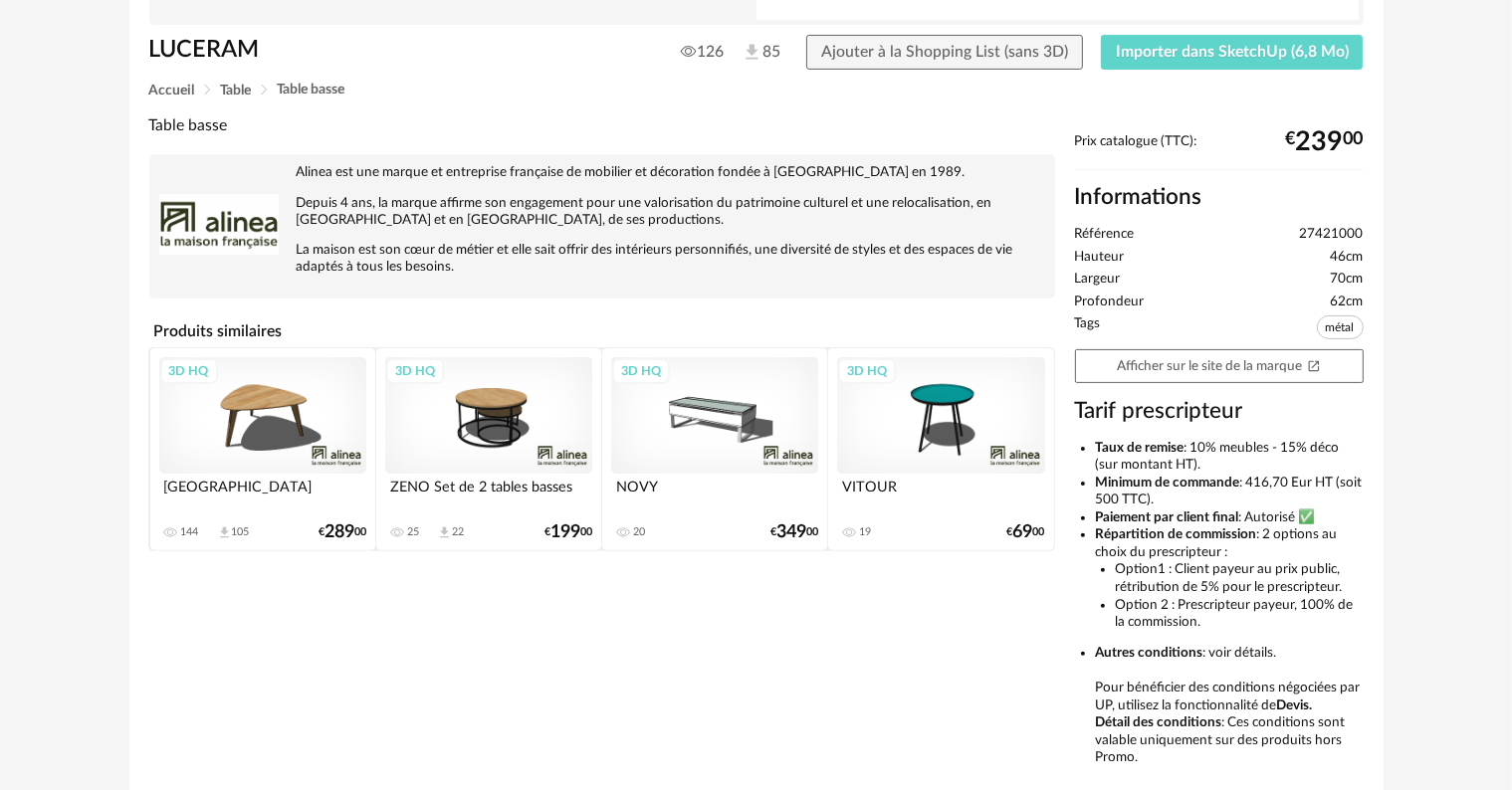 scroll, scrollTop: 497, scrollLeft: 0, axis: vertical 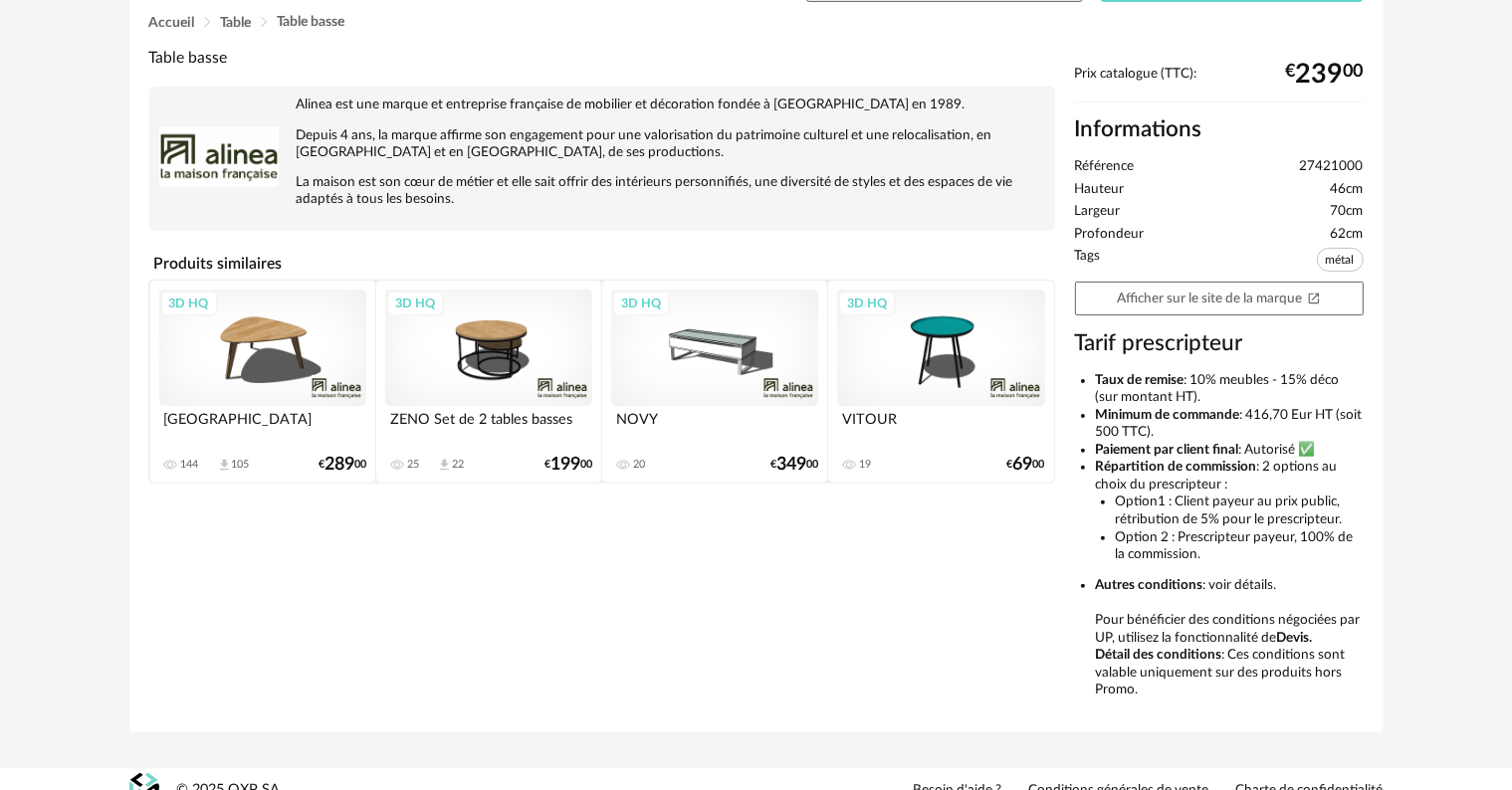 click on "3D HQ" at bounding box center (263, 347) 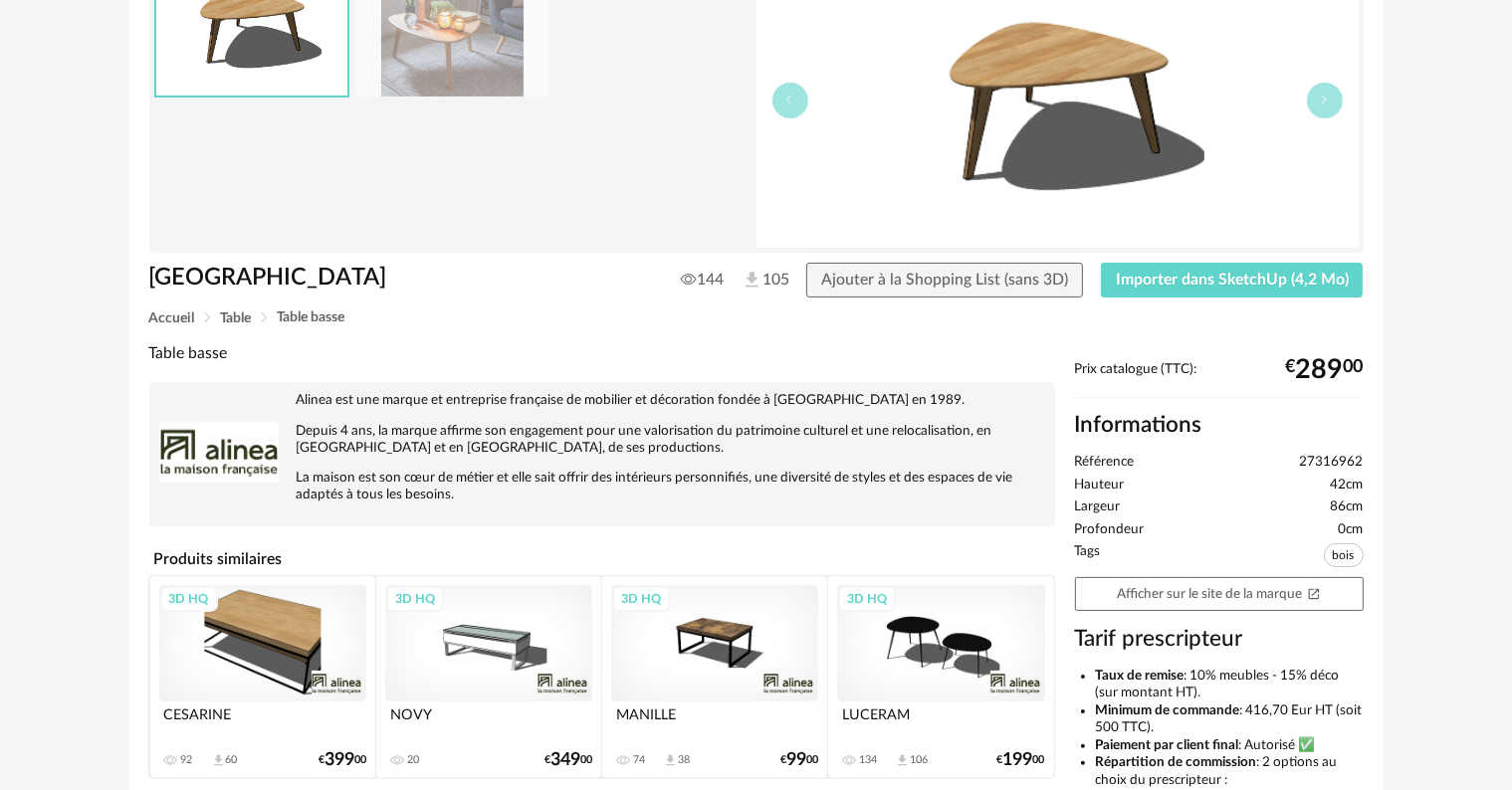 scroll, scrollTop: 398, scrollLeft: 0, axis: vertical 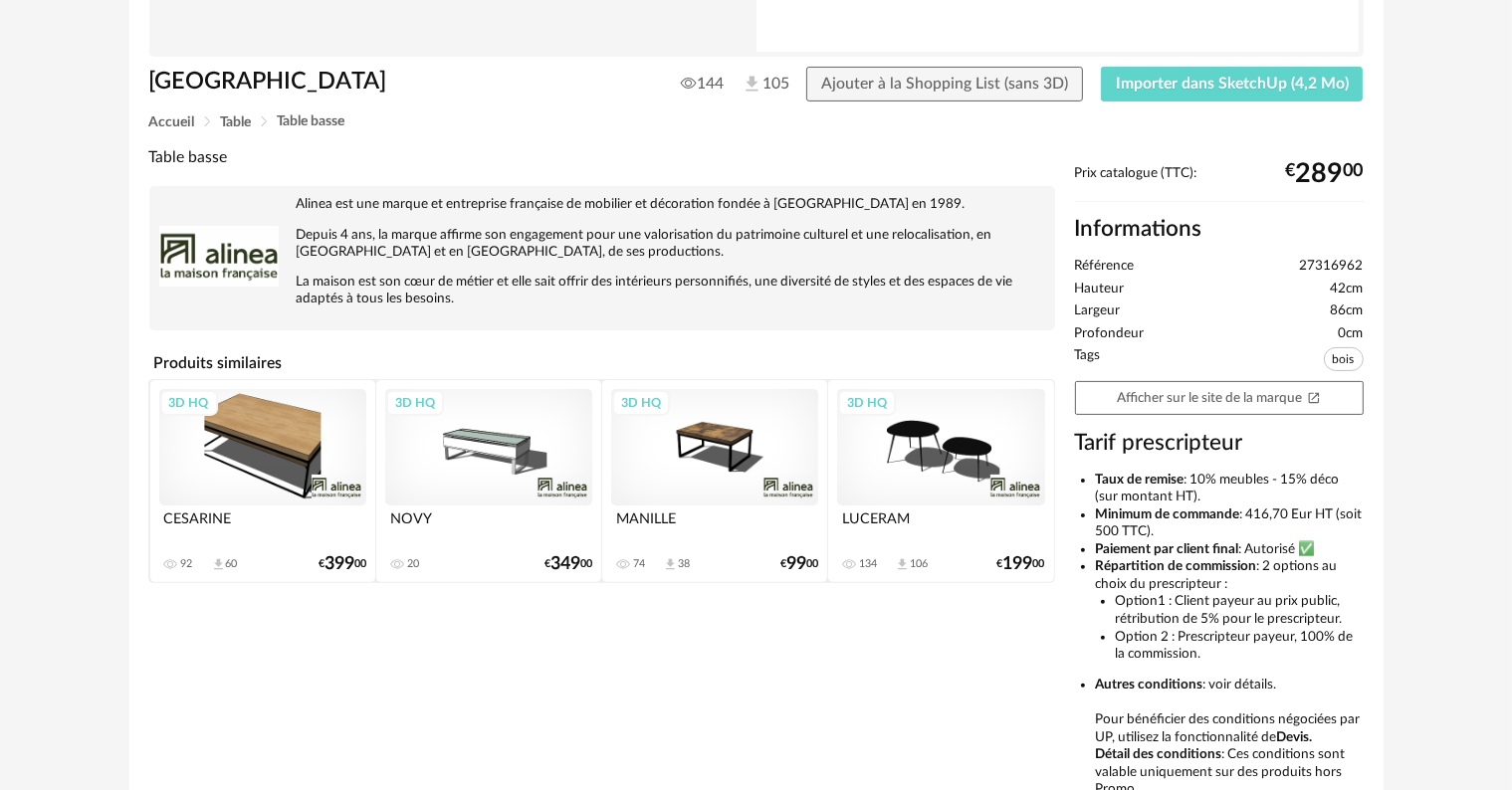 click on "3D HQ" at bounding box center [941, 447] 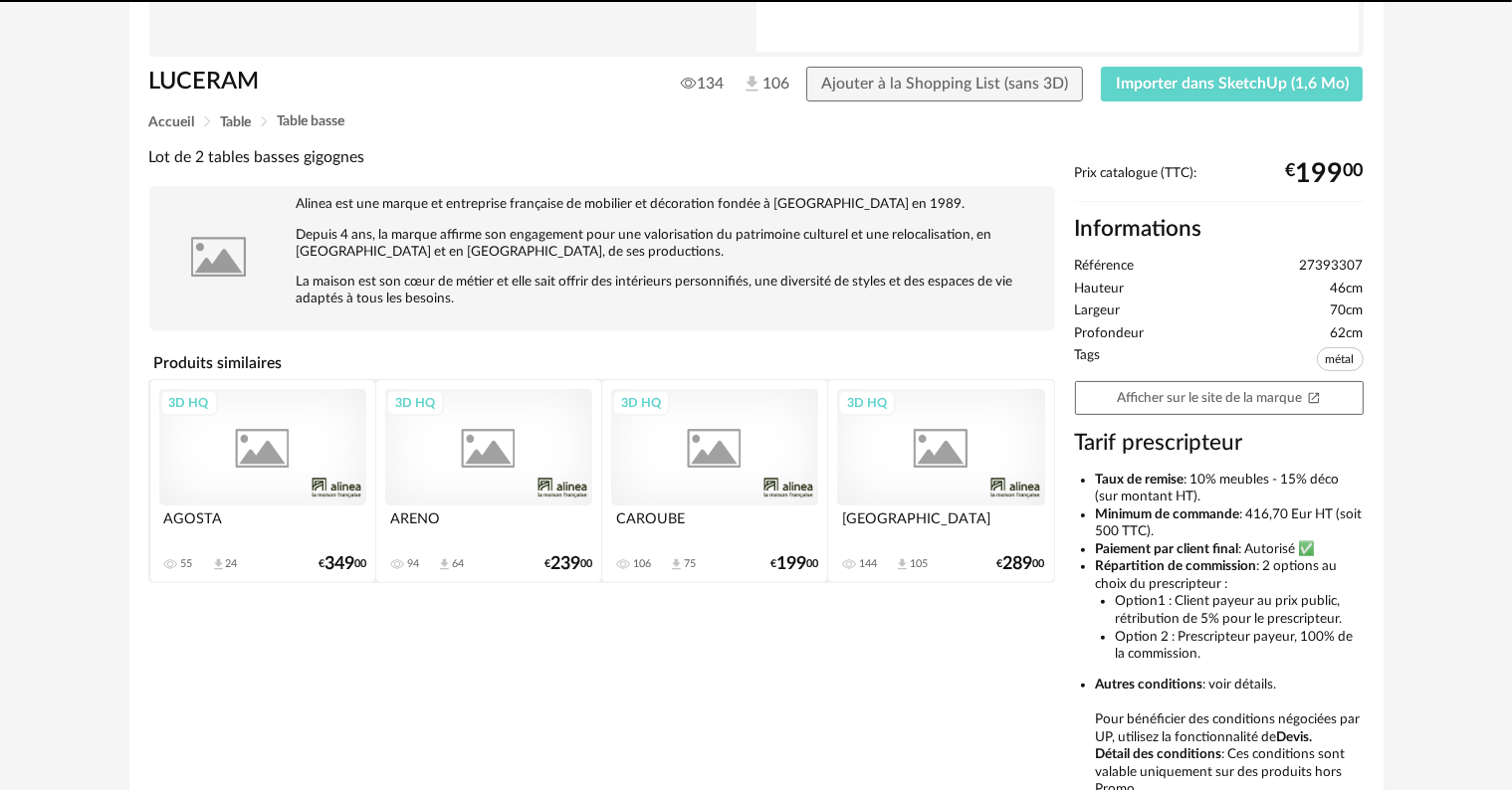 scroll, scrollTop: 0, scrollLeft: 0, axis: both 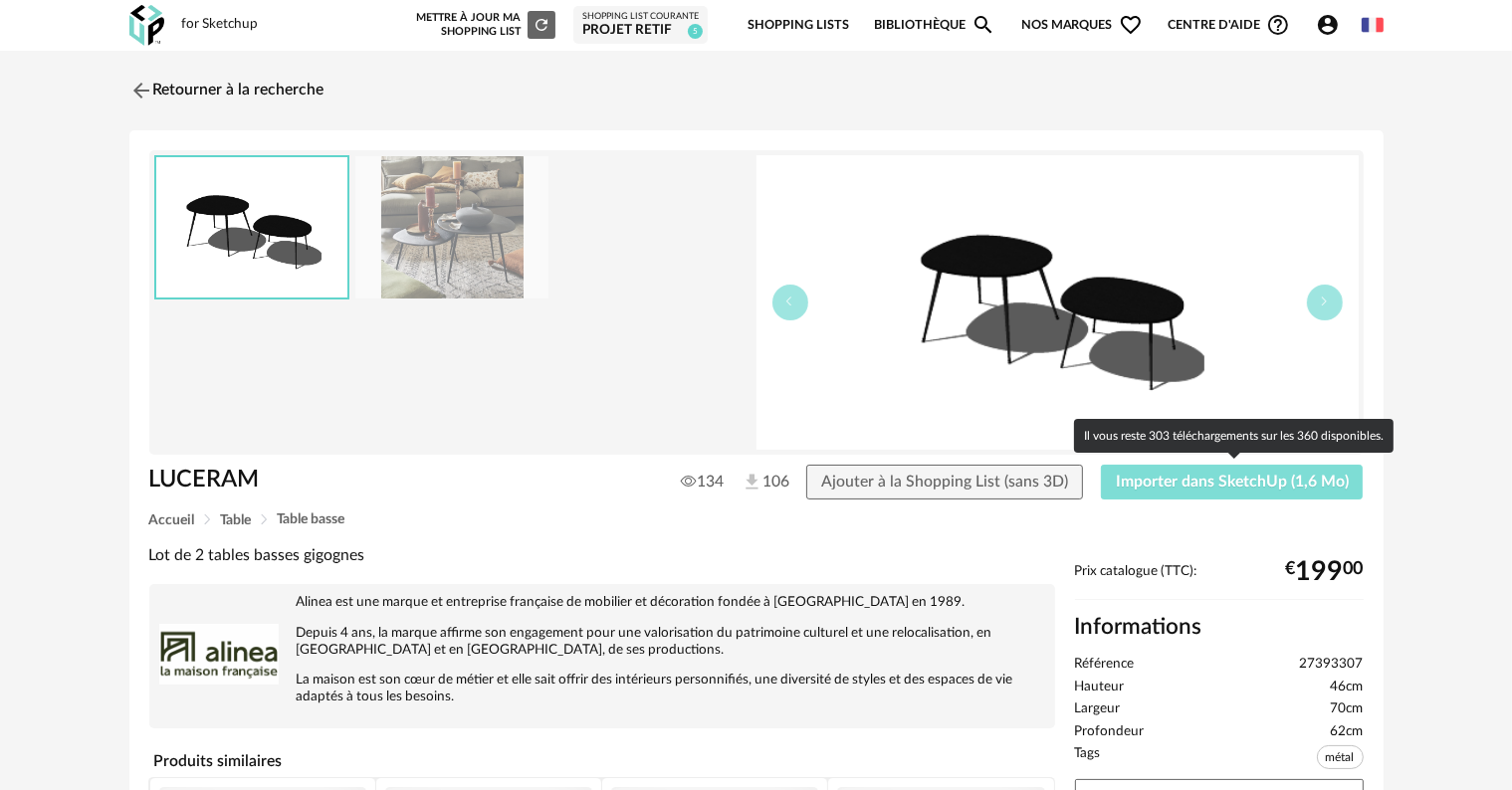 click on "Importer dans SketchUp (1,6 Mo)" at bounding box center [1232, 482] 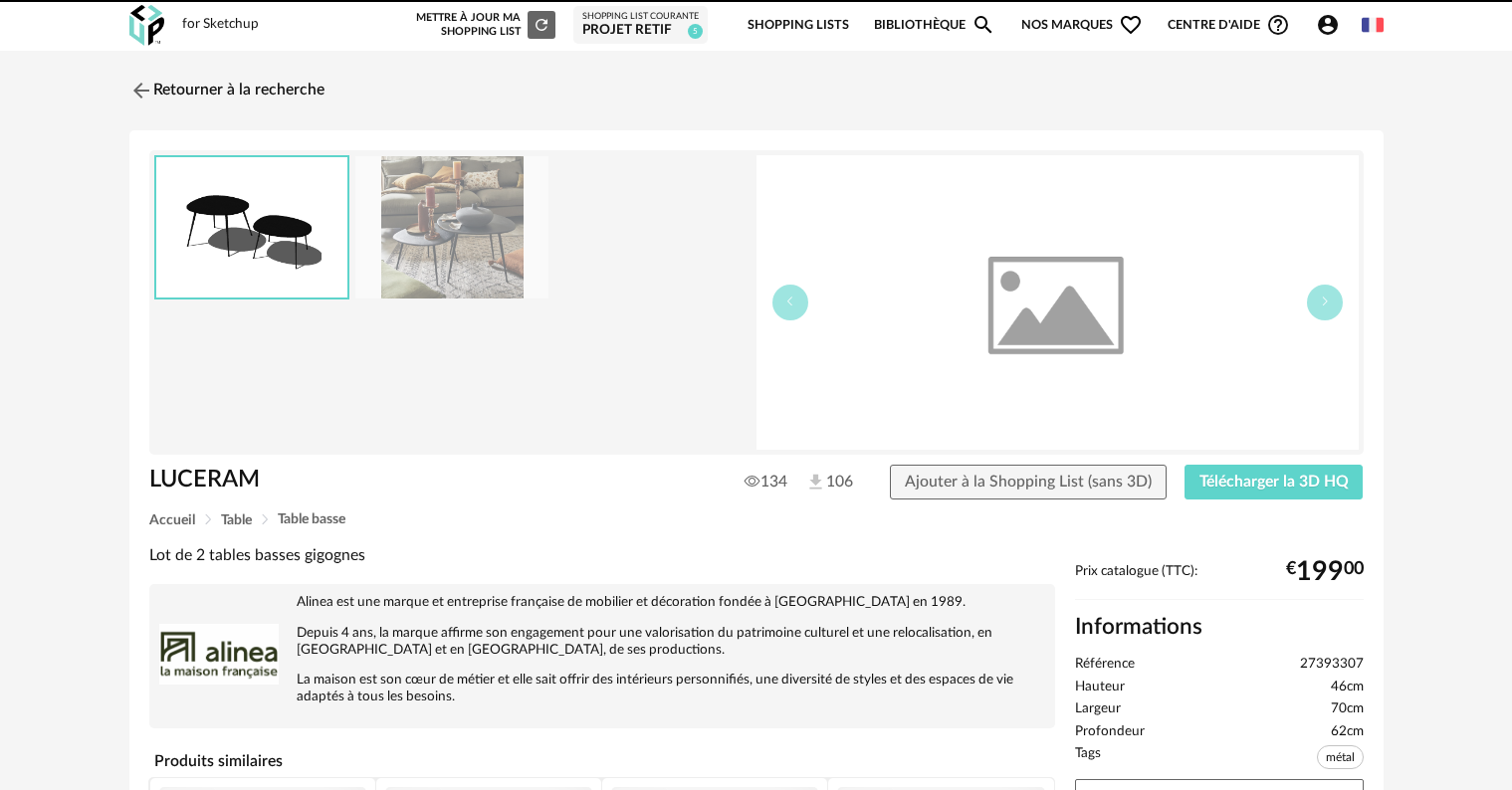 scroll, scrollTop: 501, scrollLeft: 0, axis: vertical 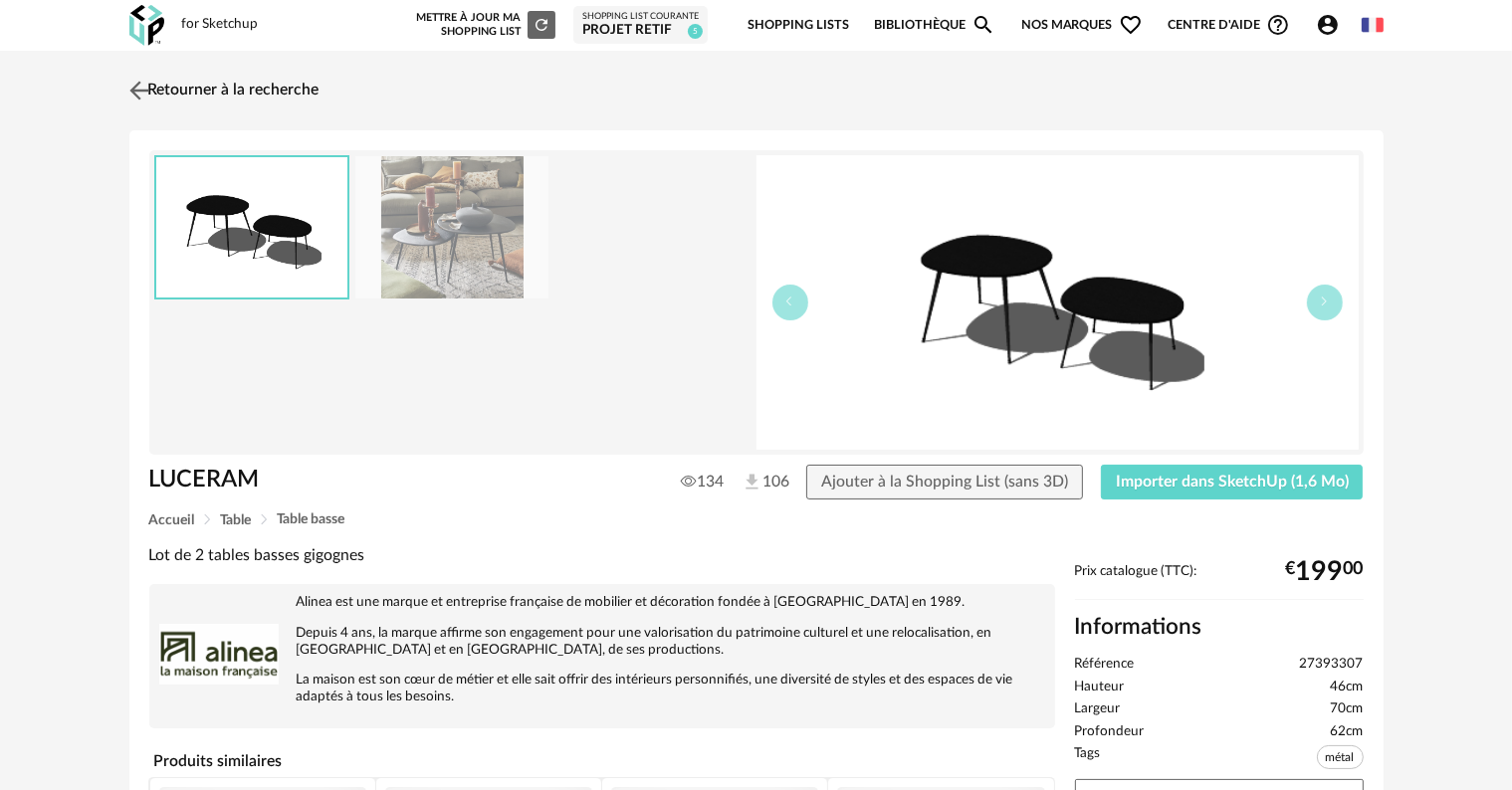 click on "Retourner à la recherche" at bounding box center (222, 91) 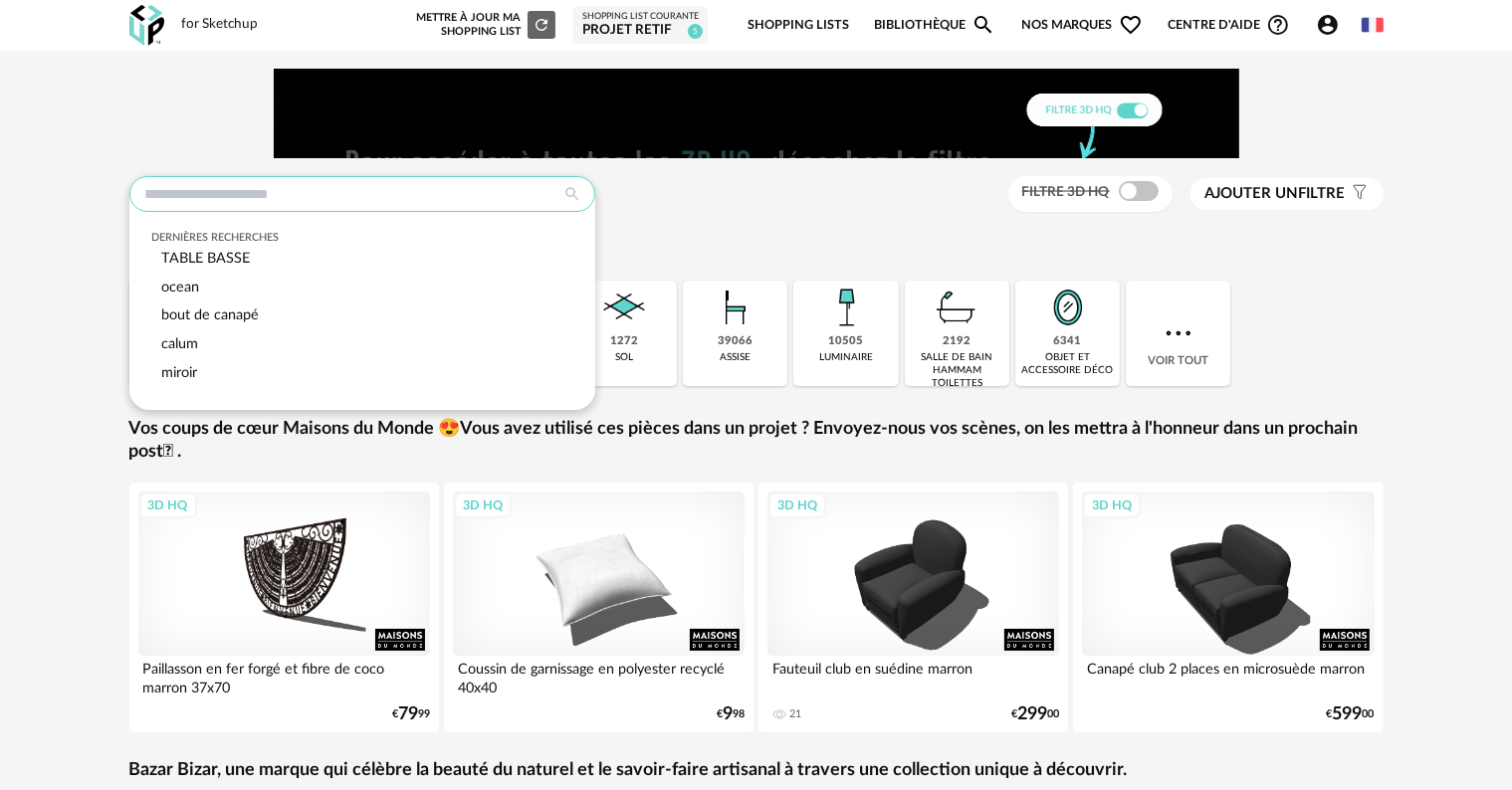 click at bounding box center [362, 194] 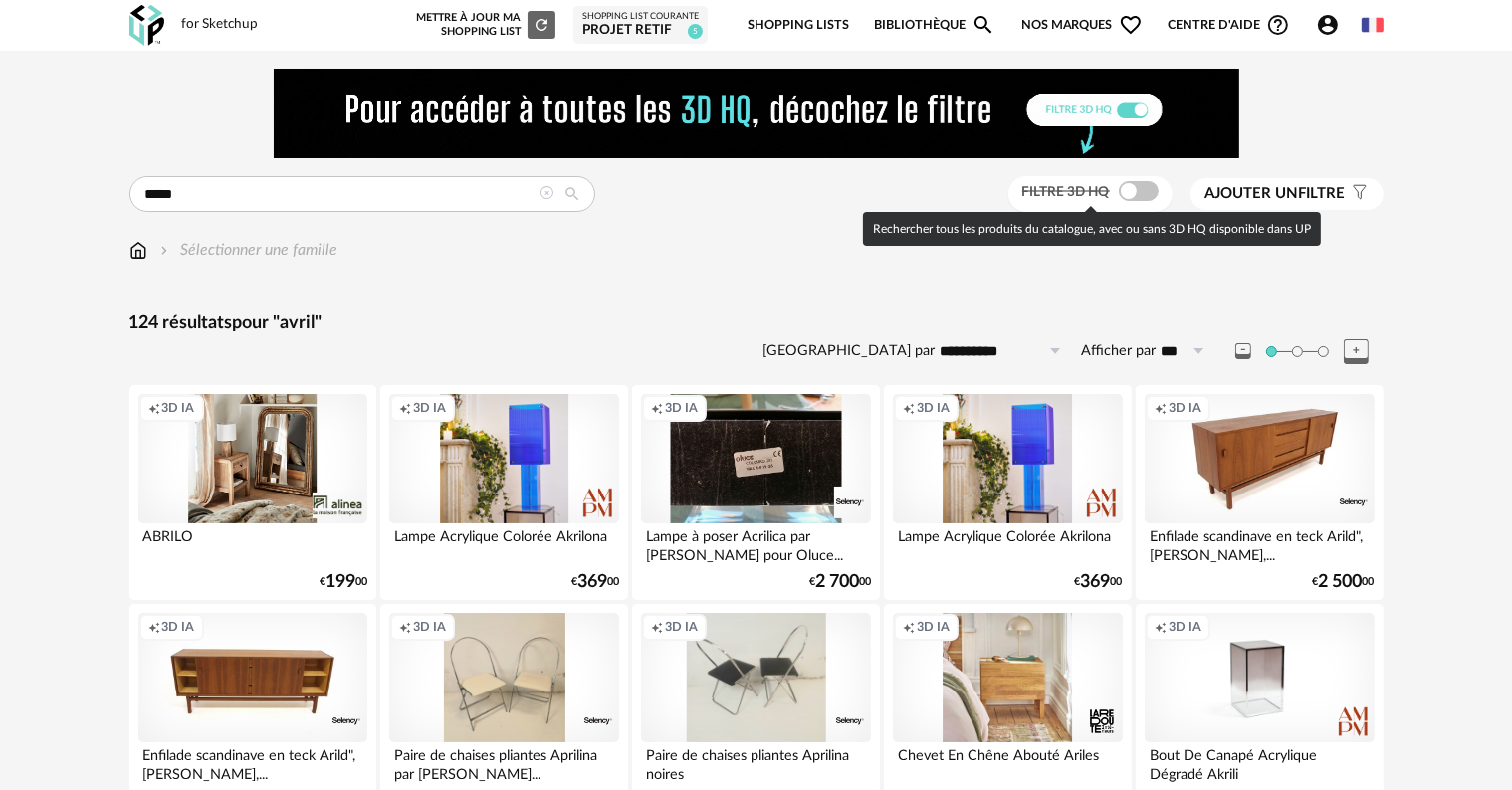 click at bounding box center [1139, 191] 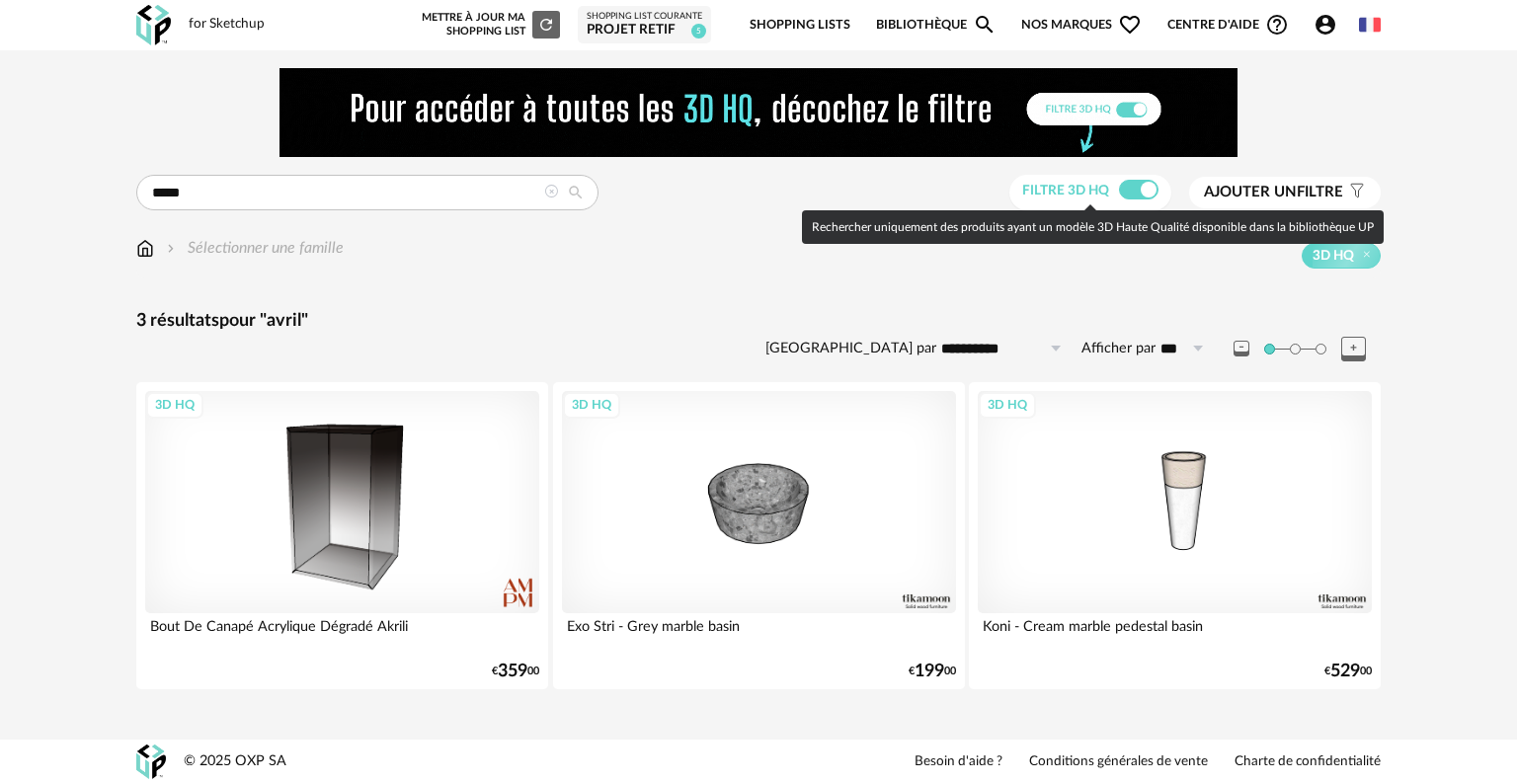 click at bounding box center (1139, 190) 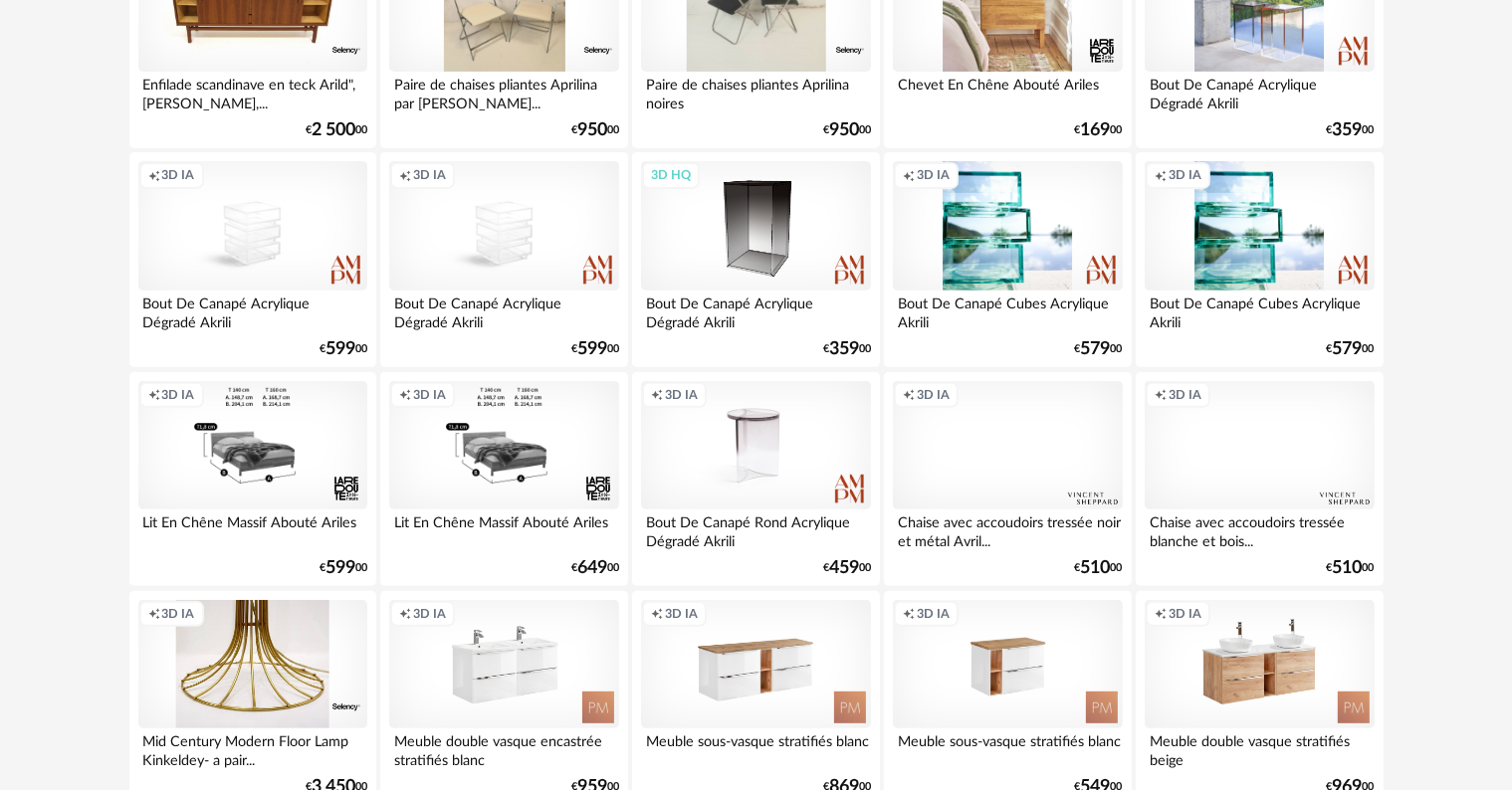 scroll, scrollTop: 597, scrollLeft: 0, axis: vertical 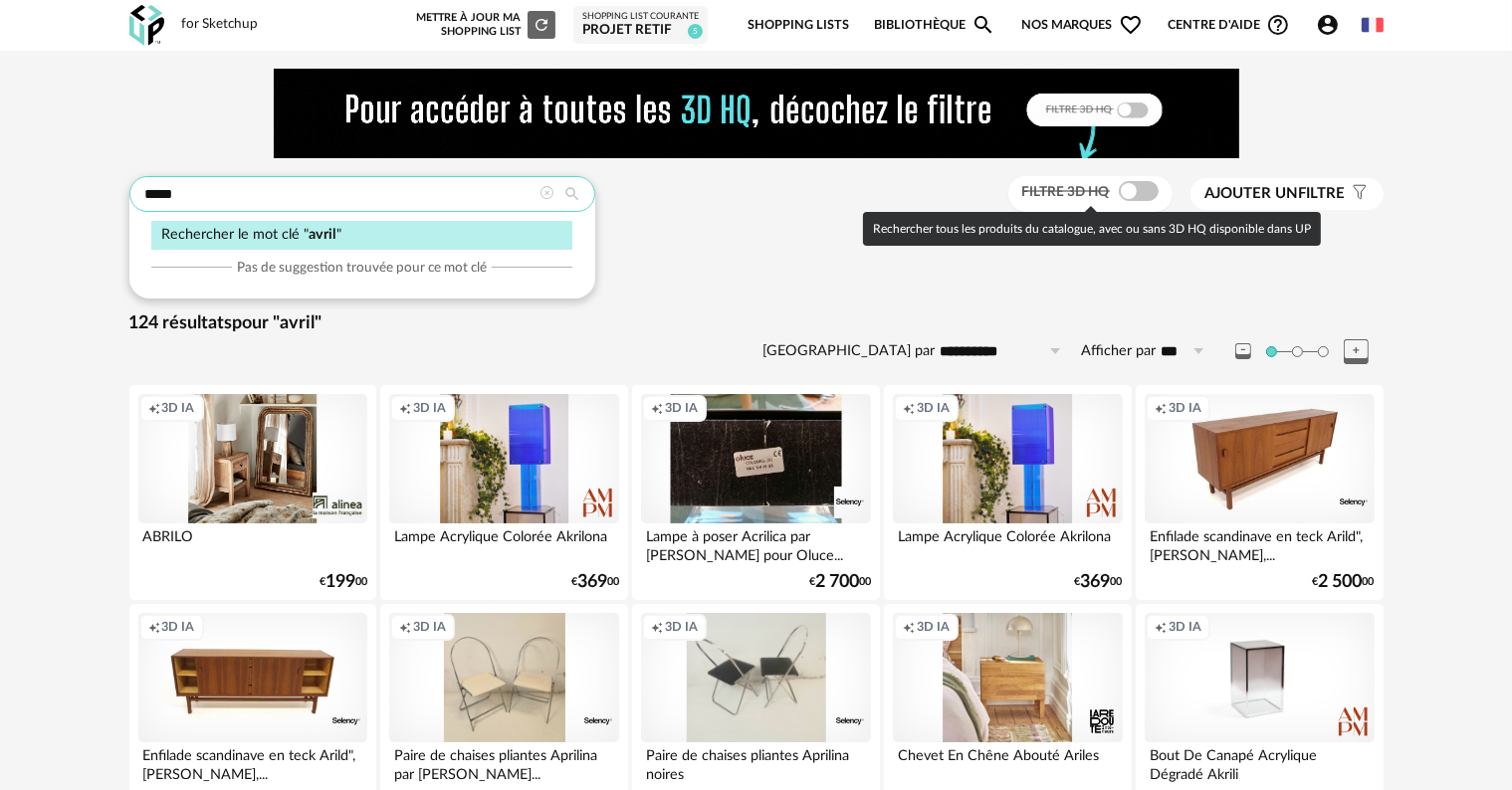 drag, startPoint x: 216, startPoint y: 182, endPoint x: 0, endPoint y: 198, distance: 216.59178 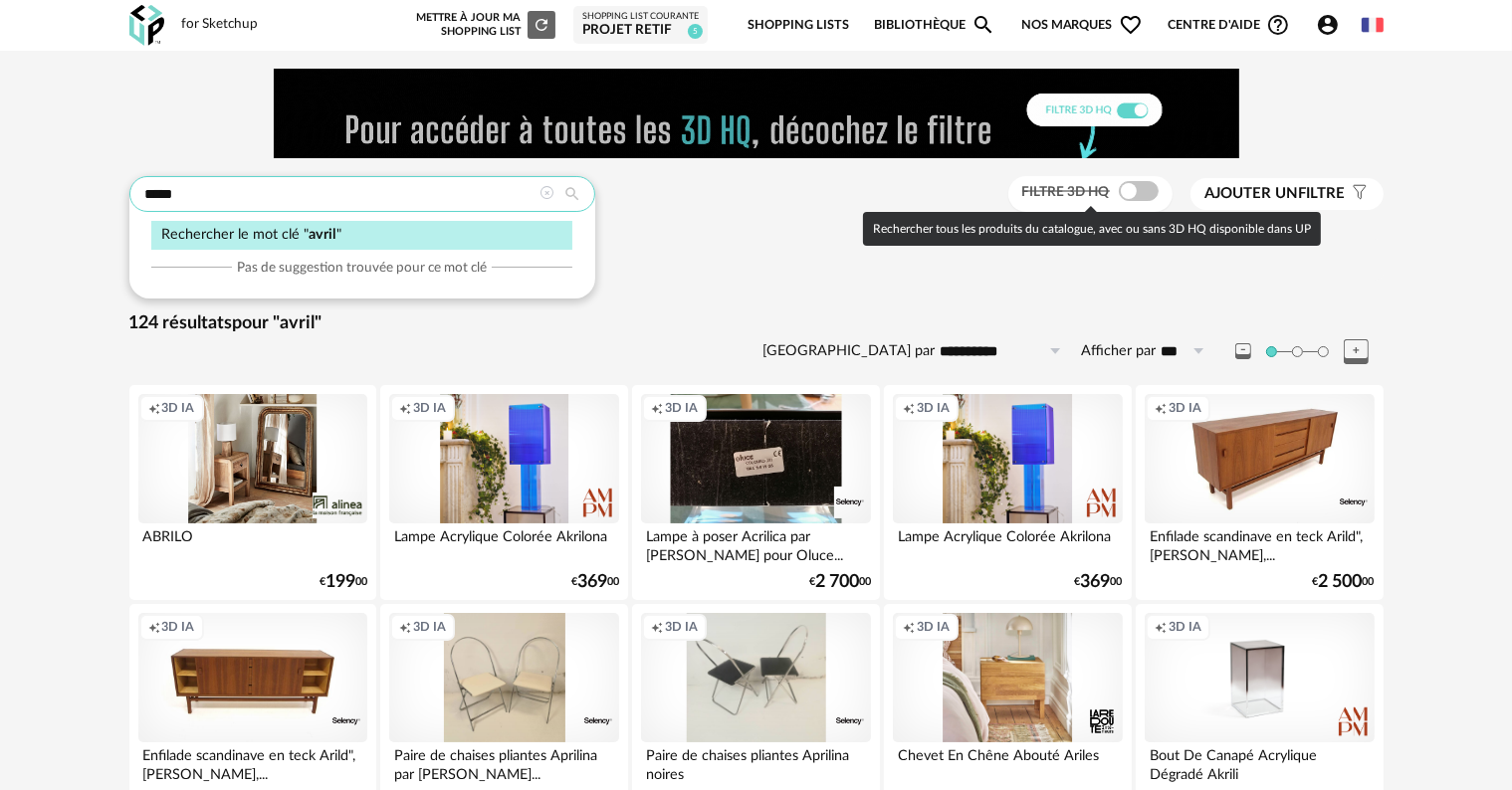 click on "**********" at bounding box center (756, 2451) 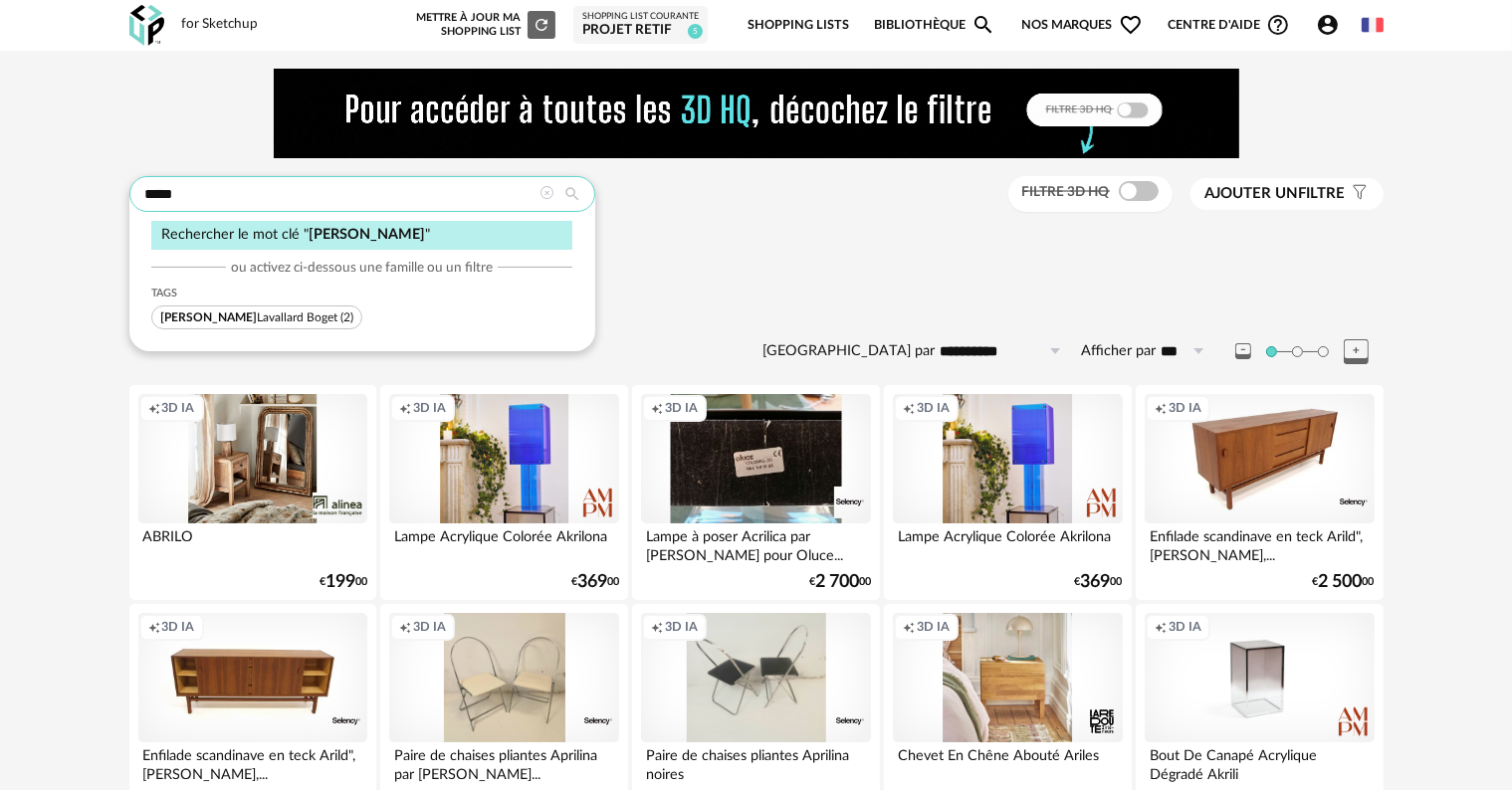 type on "*****" 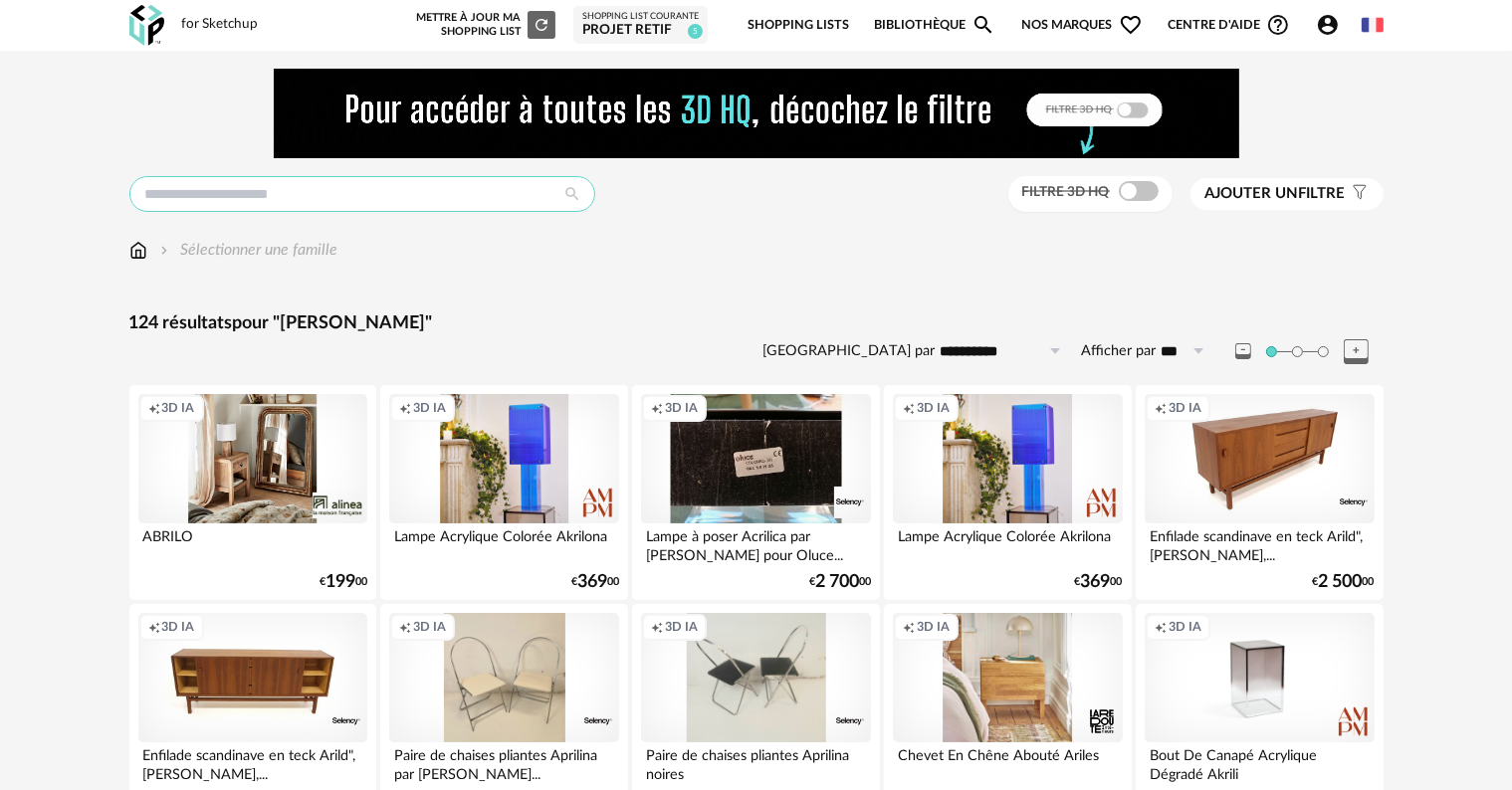 type on "*****" 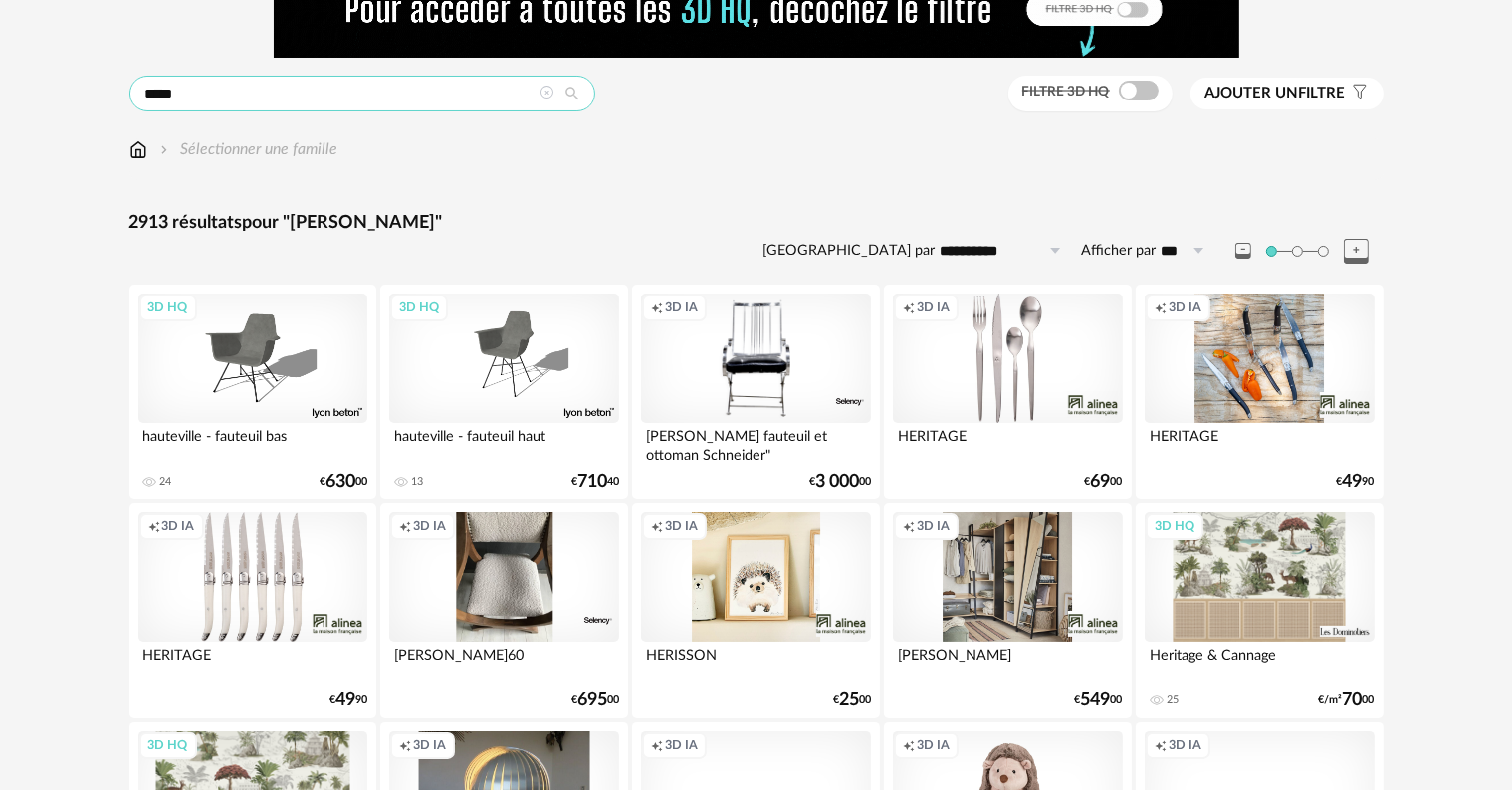 scroll, scrollTop: 0, scrollLeft: 0, axis: both 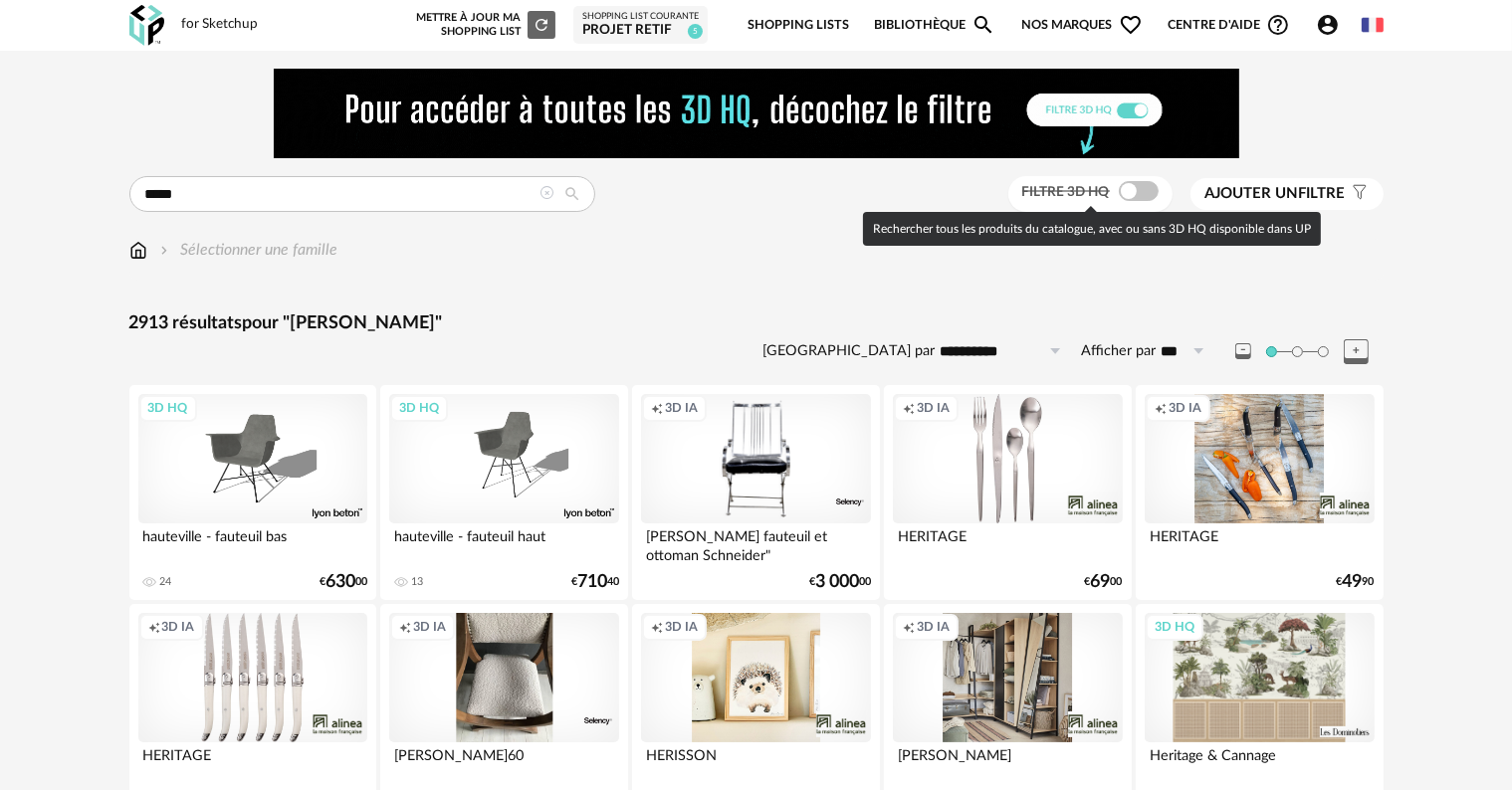 click at bounding box center (1139, 191) 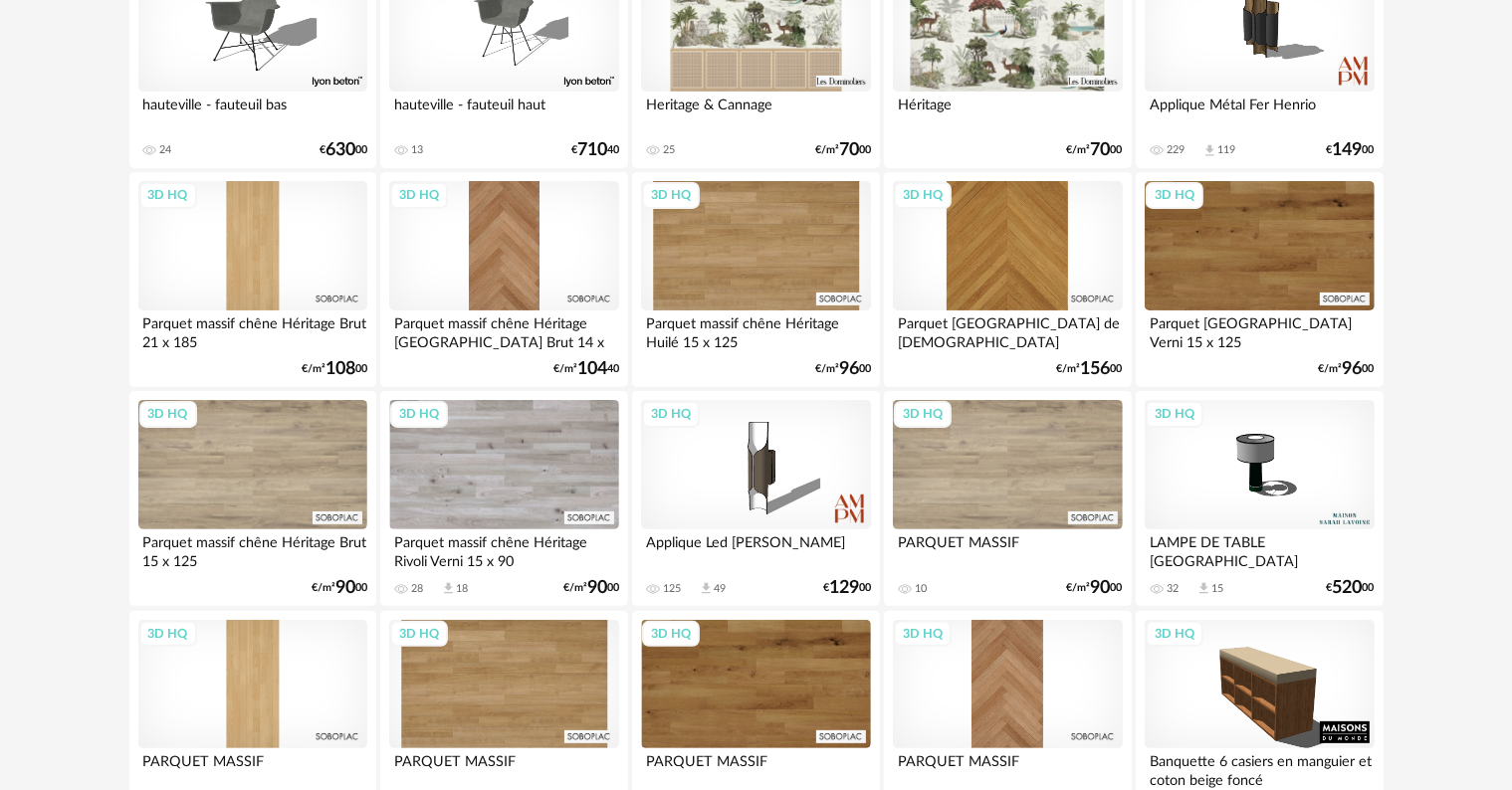 scroll, scrollTop: 398, scrollLeft: 0, axis: vertical 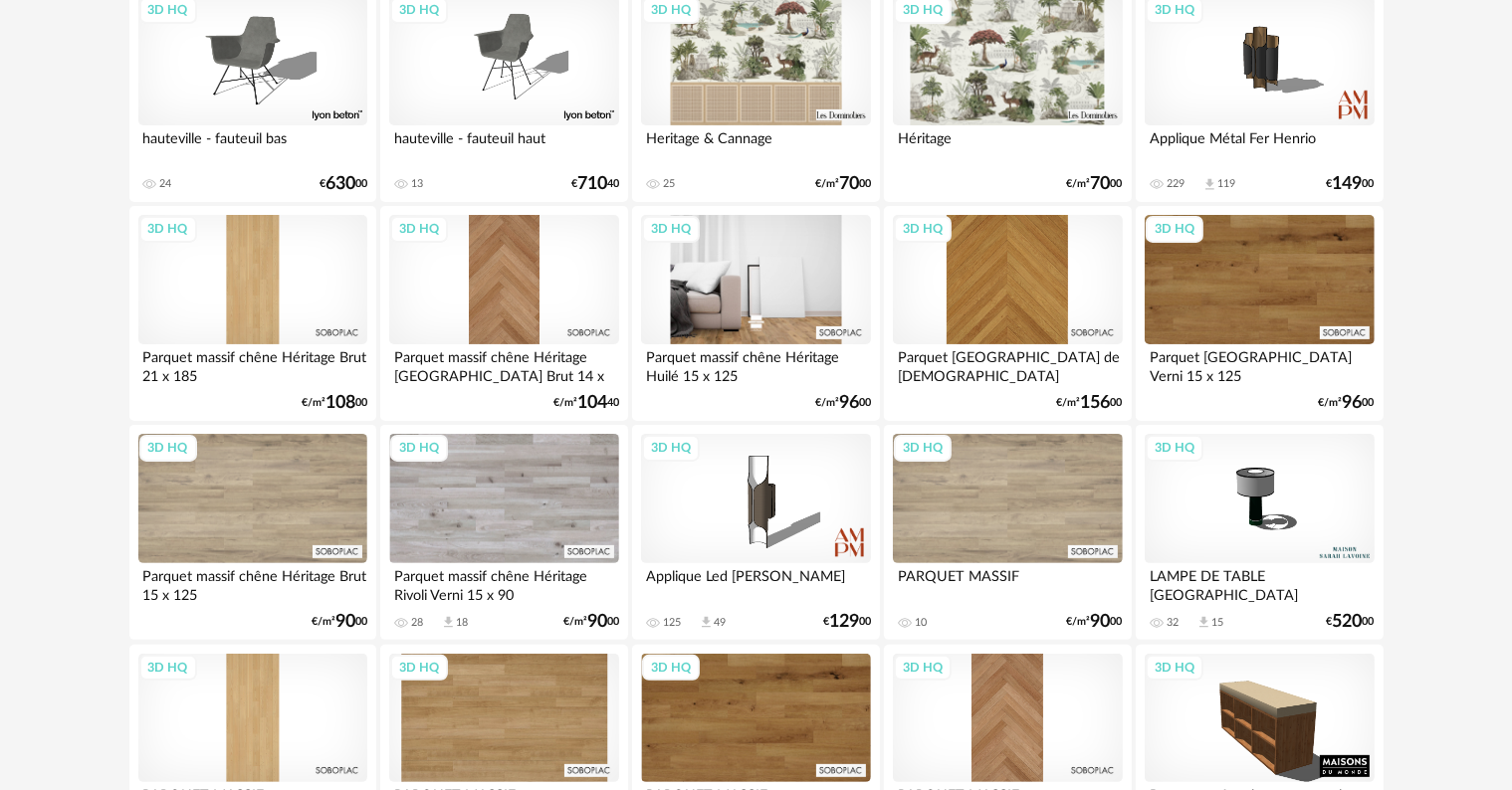 click on "3D HQ" at bounding box center (756, 280) 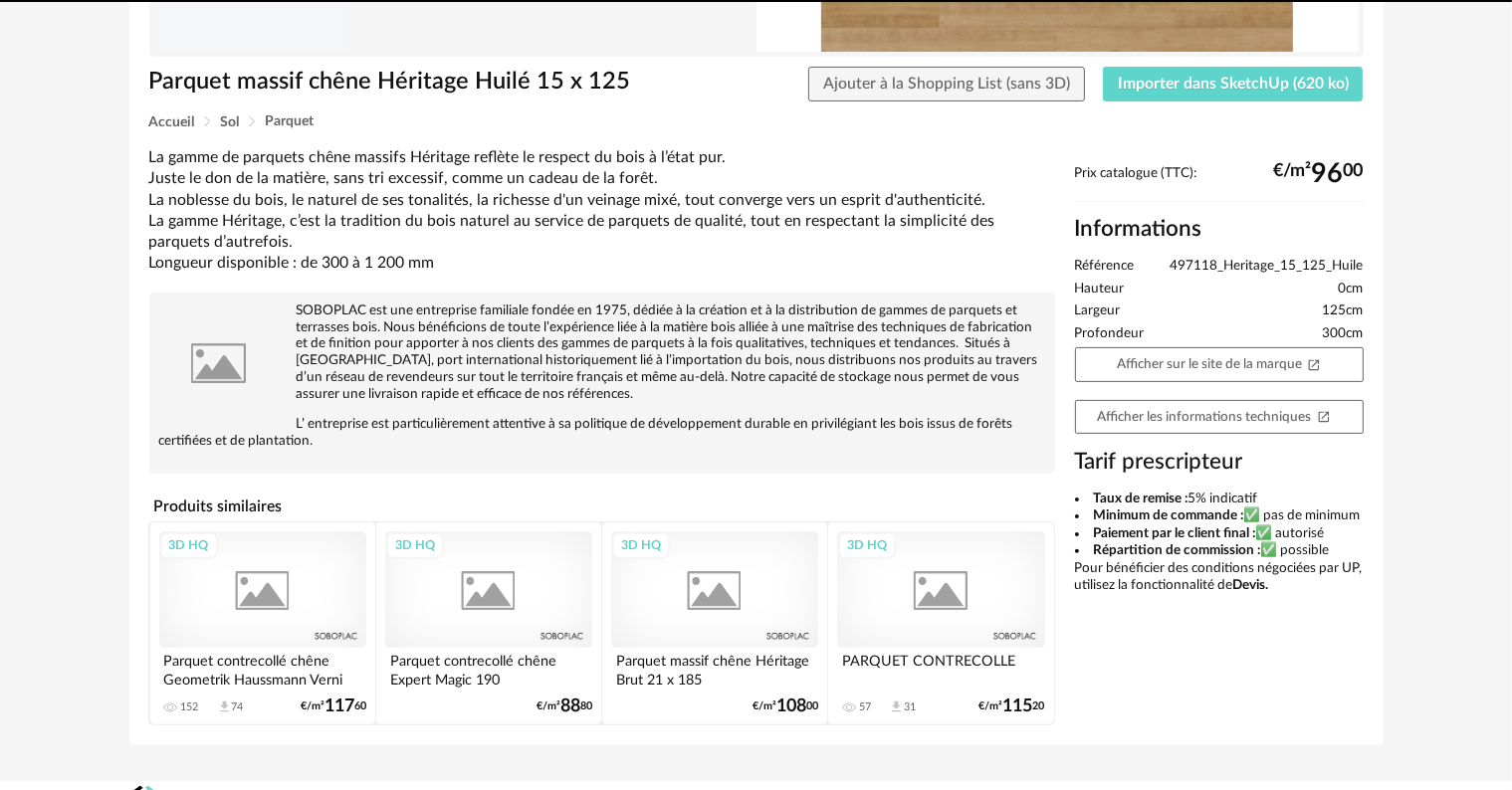 scroll, scrollTop: 0, scrollLeft: 0, axis: both 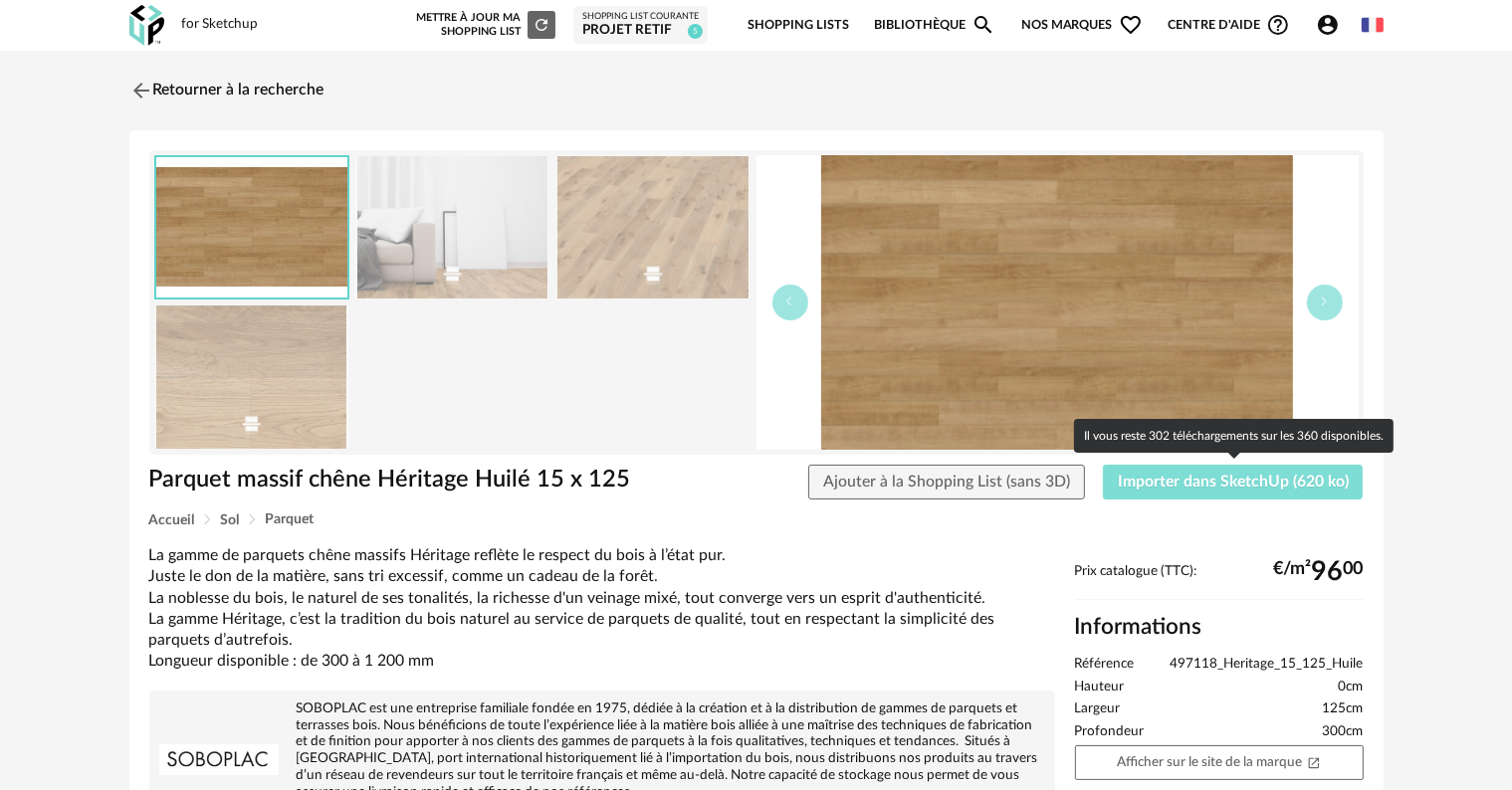 click on "Importer dans SketchUp (620 ko)" at bounding box center [1233, 483] 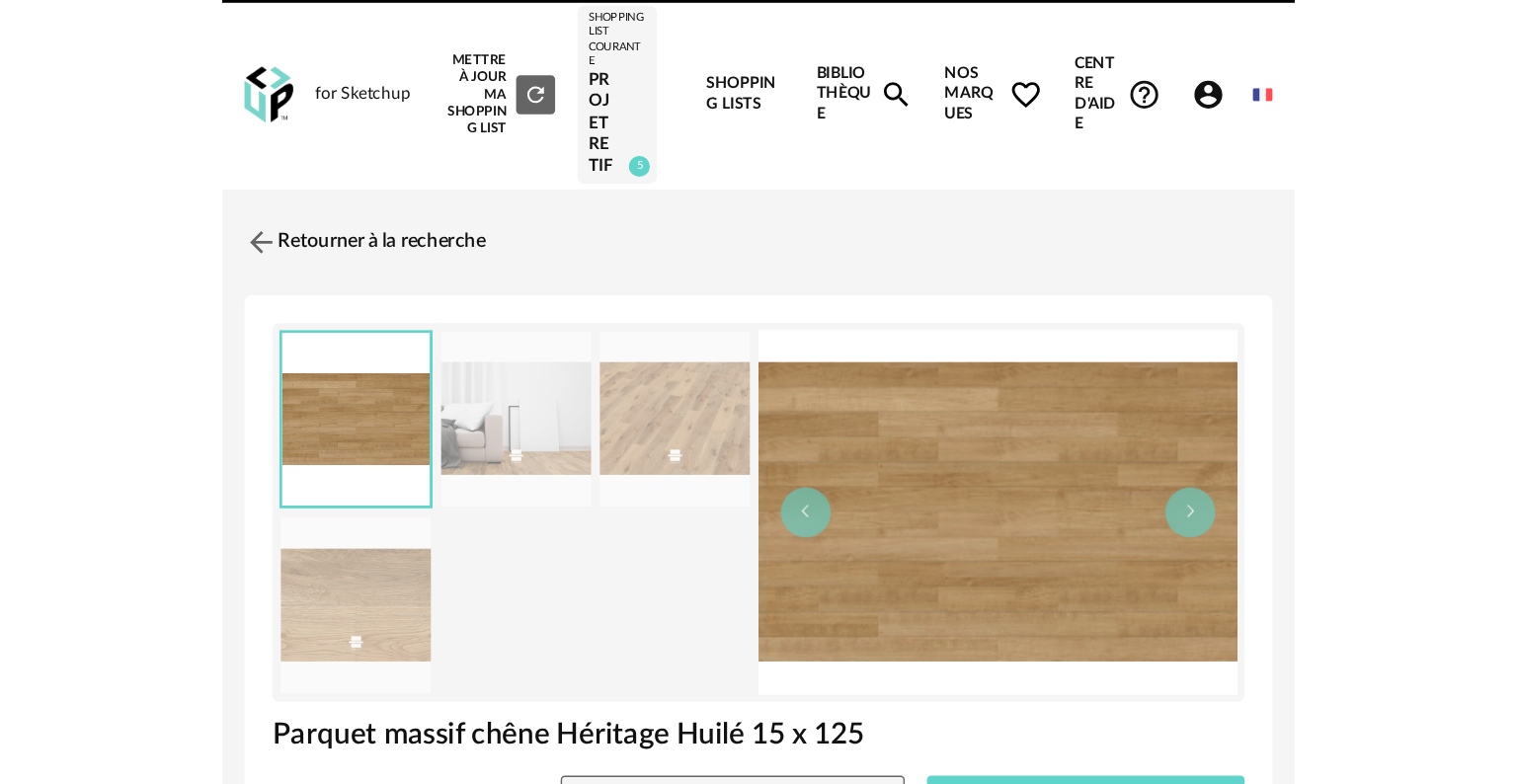 scroll, scrollTop: 0, scrollLeft: 0, axis: both 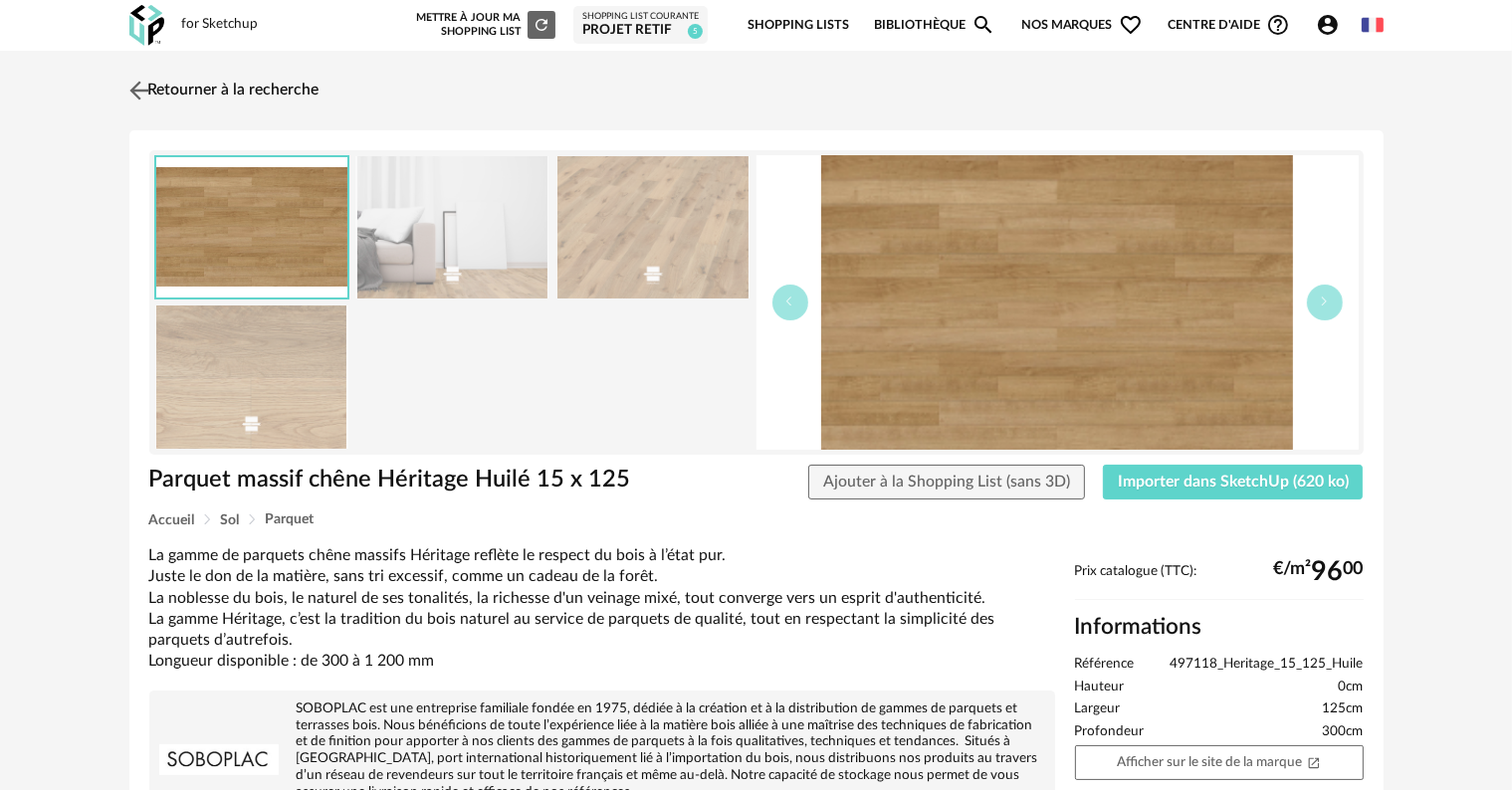 click at bounding box center (138, 90) 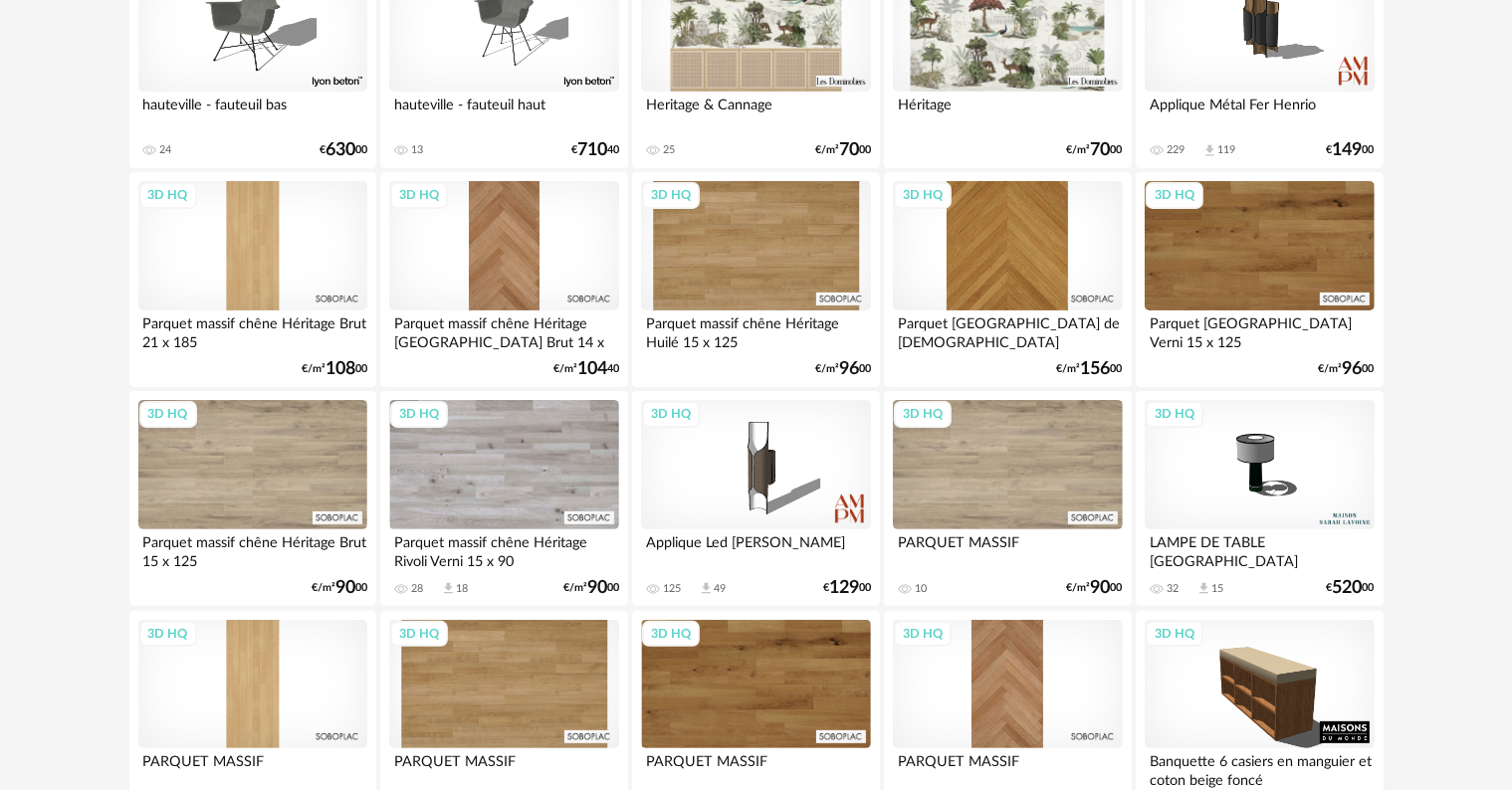 scroll, scrollTop: 531, scrollLeft: 0, axis: vertical 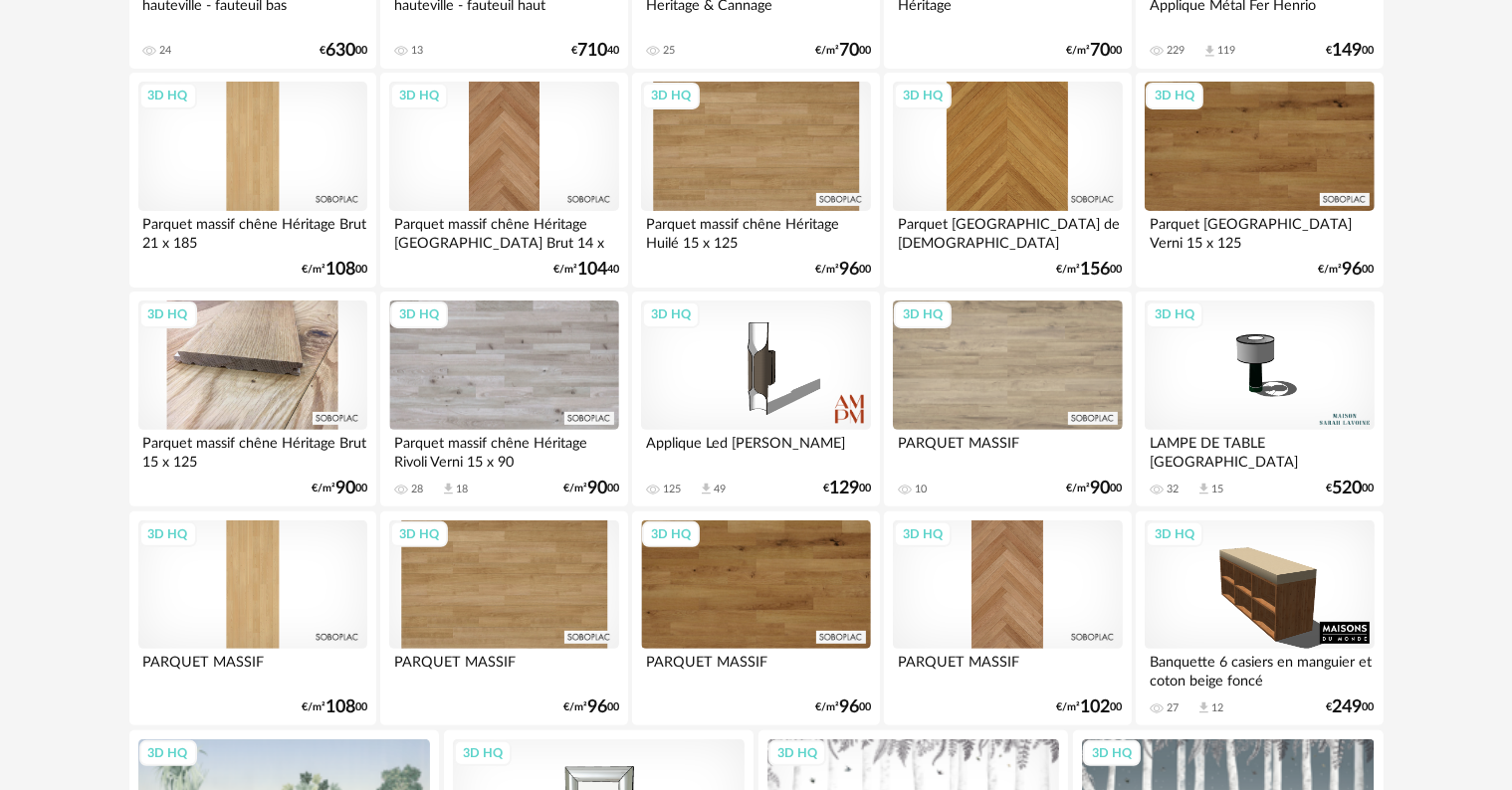 click on "3D HQ" at bounding box center (253, 365) 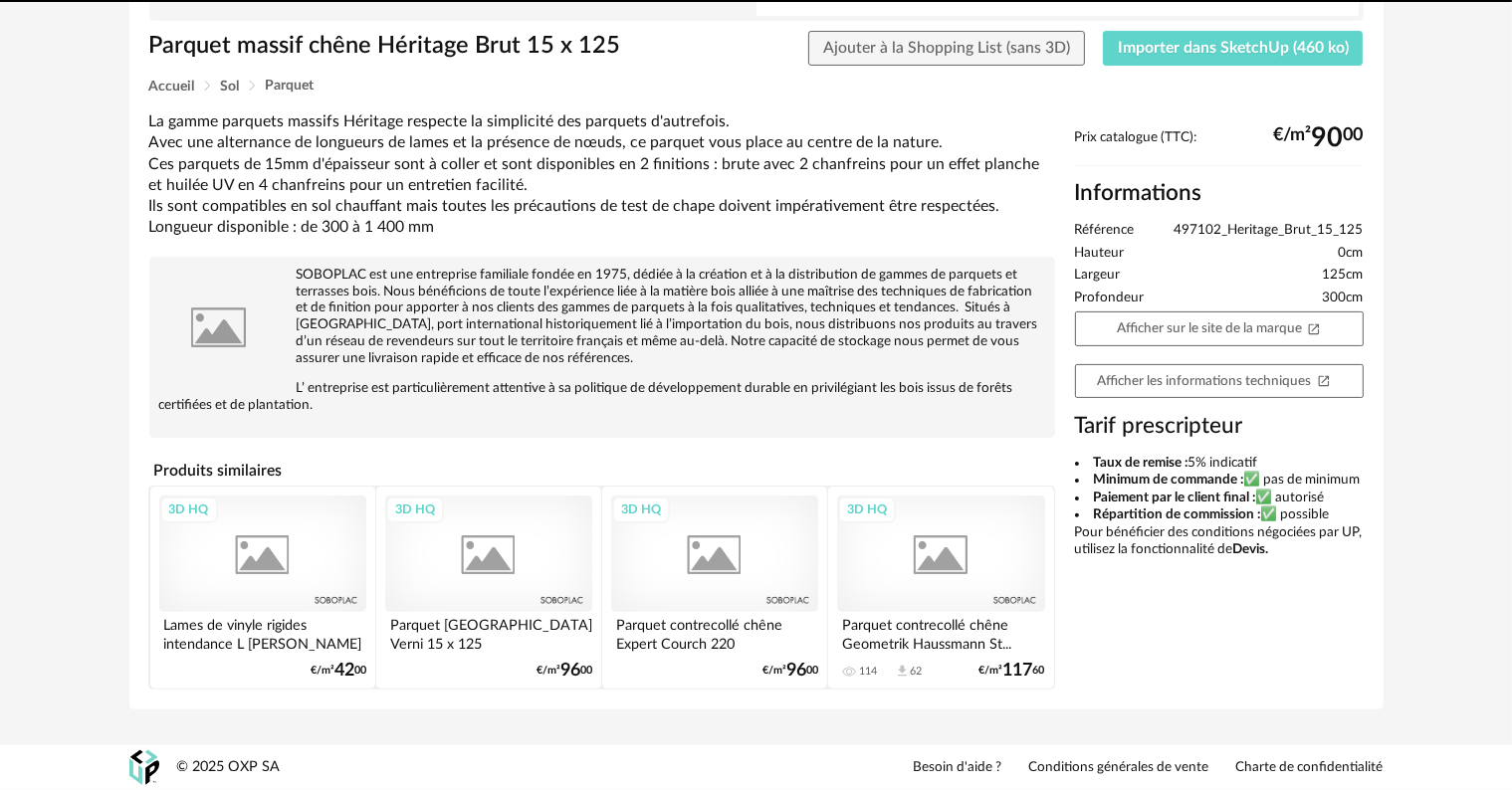scroll, scrollTop: 0, scrollLeft: 0, axis: both 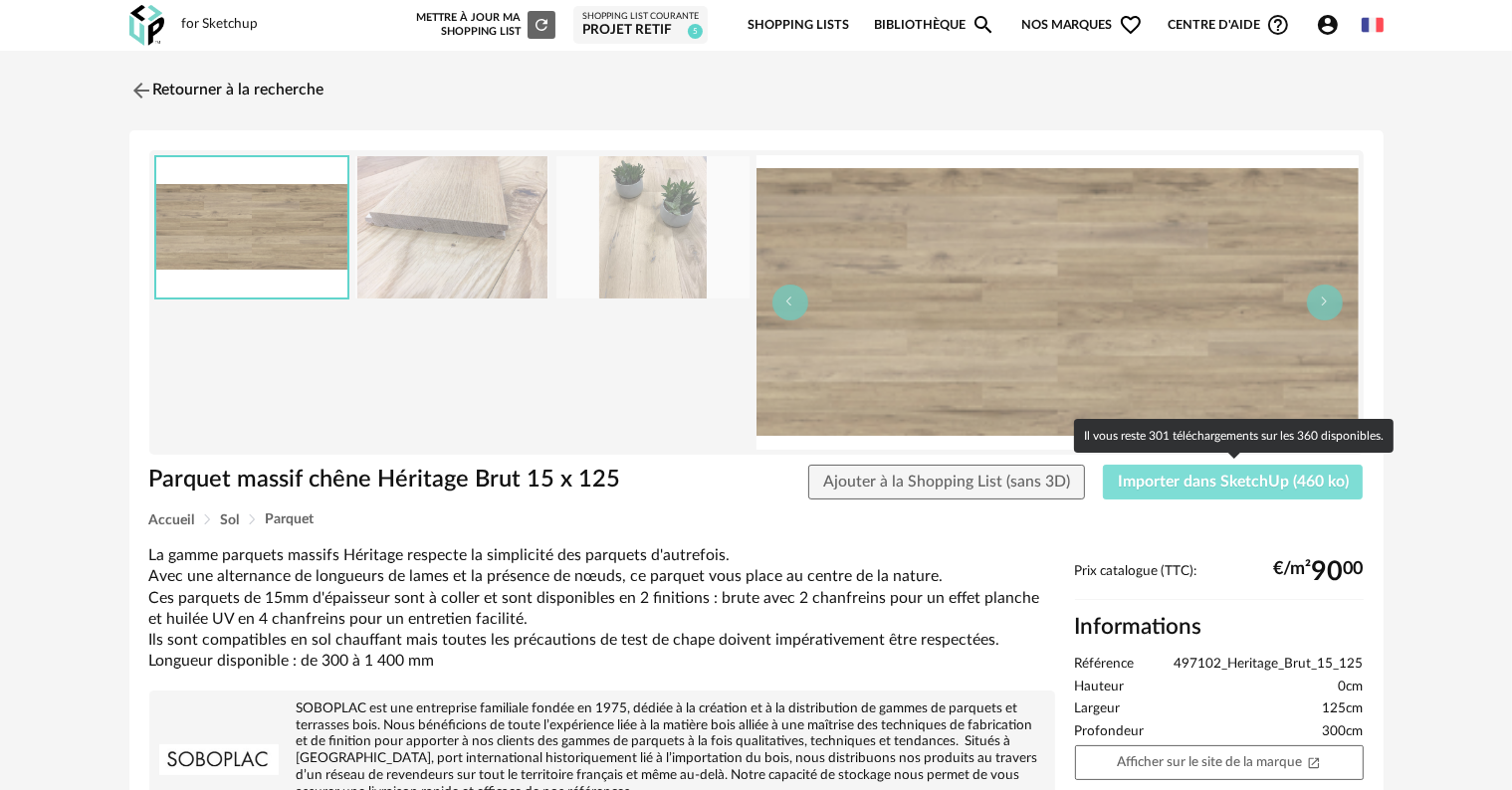 click on "Importer dans SketchUp (460 ko)" at bounding box center (1233, 483) 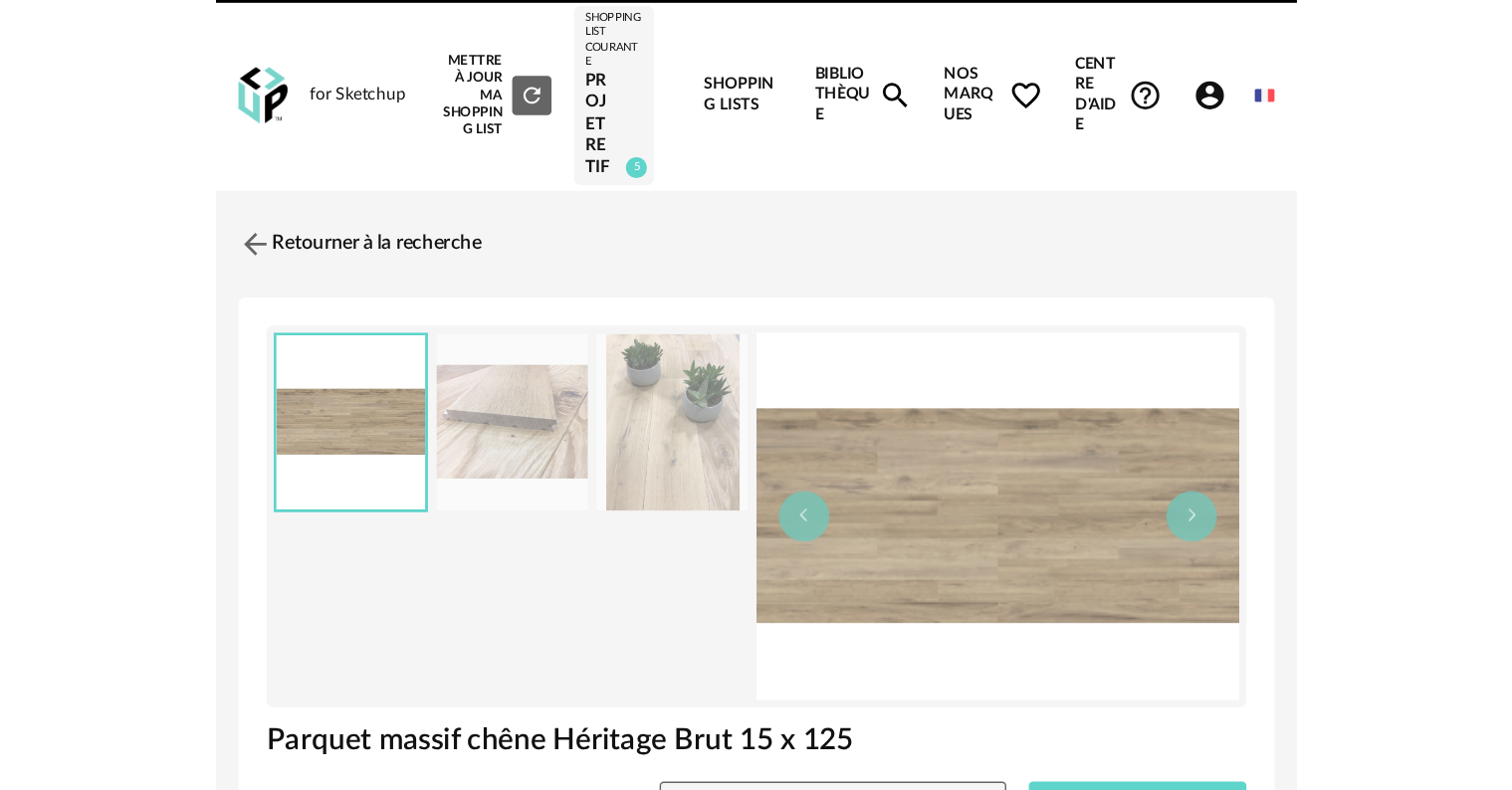 scroll, scrollTop: 0, scrollLeft: 0, axis: both 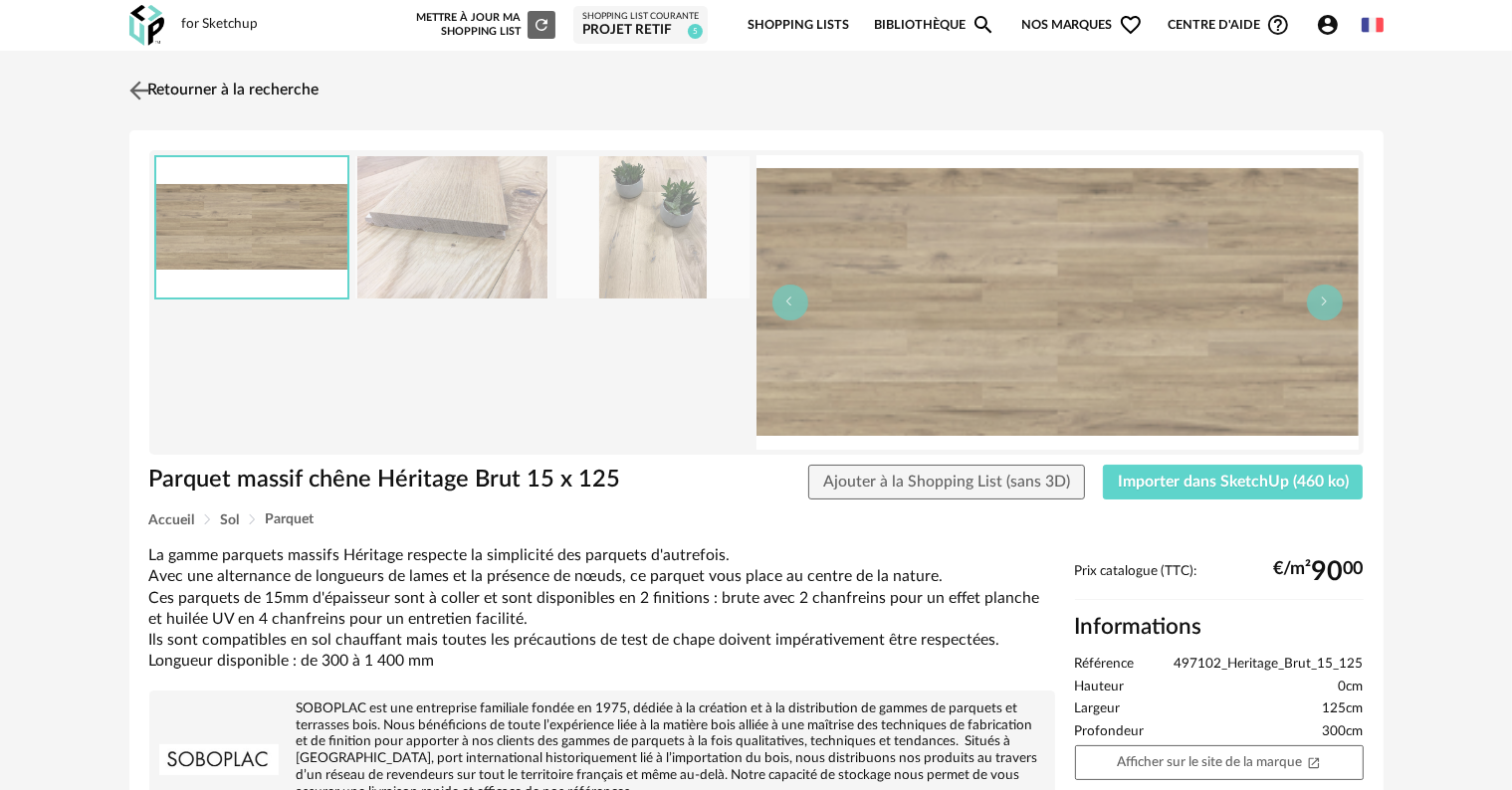 click on "Retourner à la recherche" at bounding box center (222, 91) 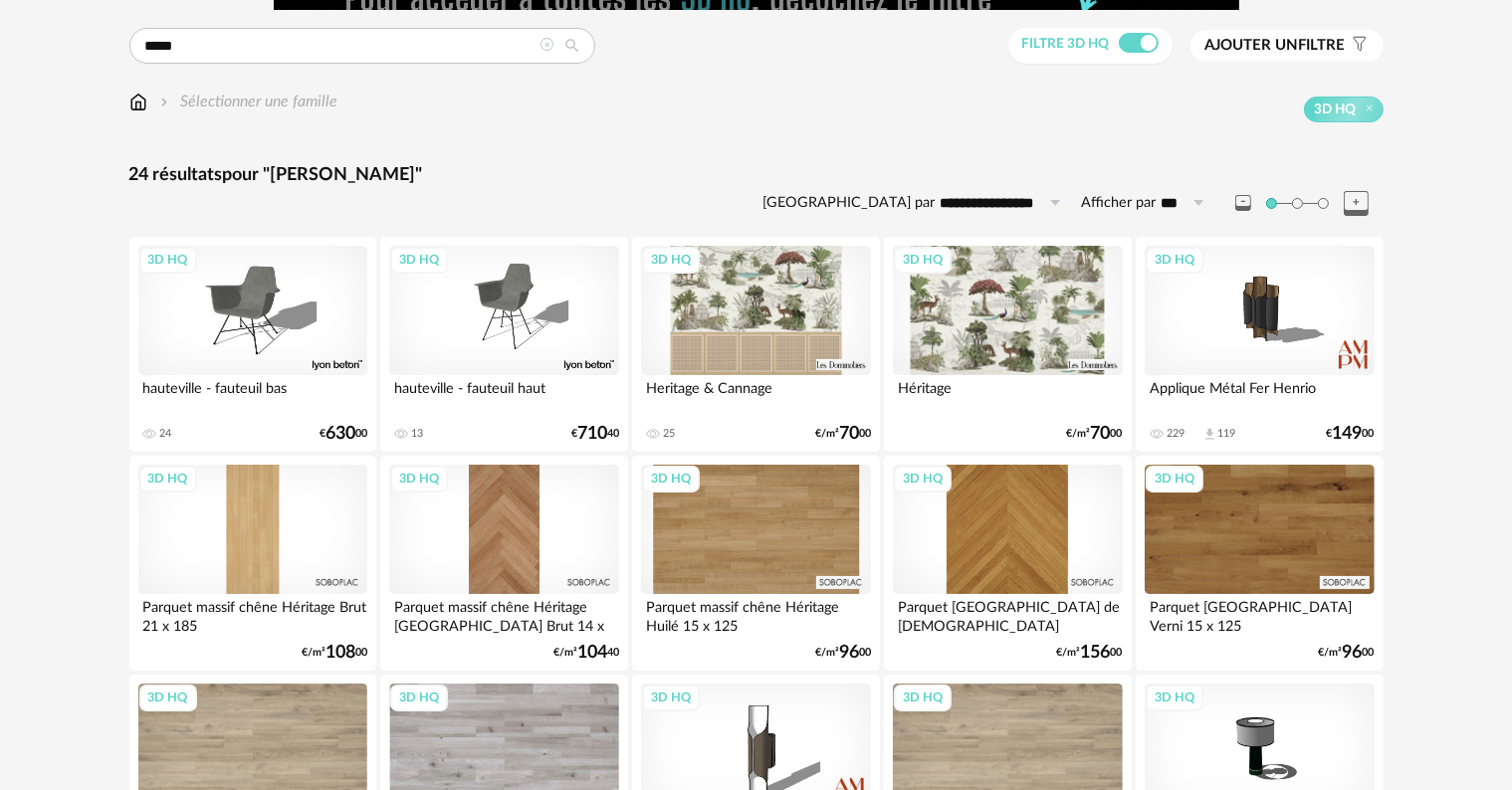 scroll, scrollTop: 0, scrollLeft: 0, axis: both 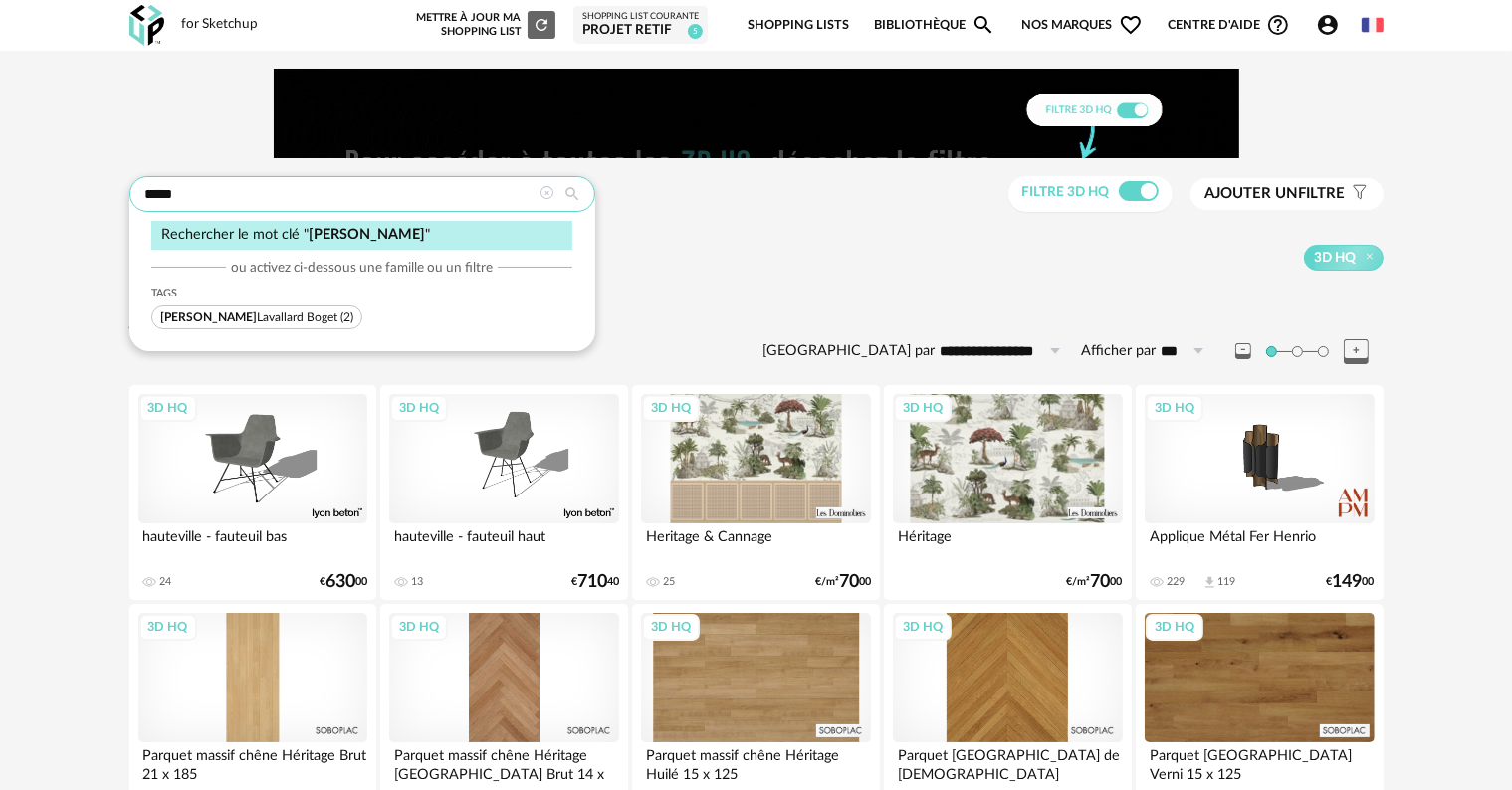drag, startPoint x: 219, startPoint y: 192, endPoint x: 61, endPoint y: 216, distance: 159.81239 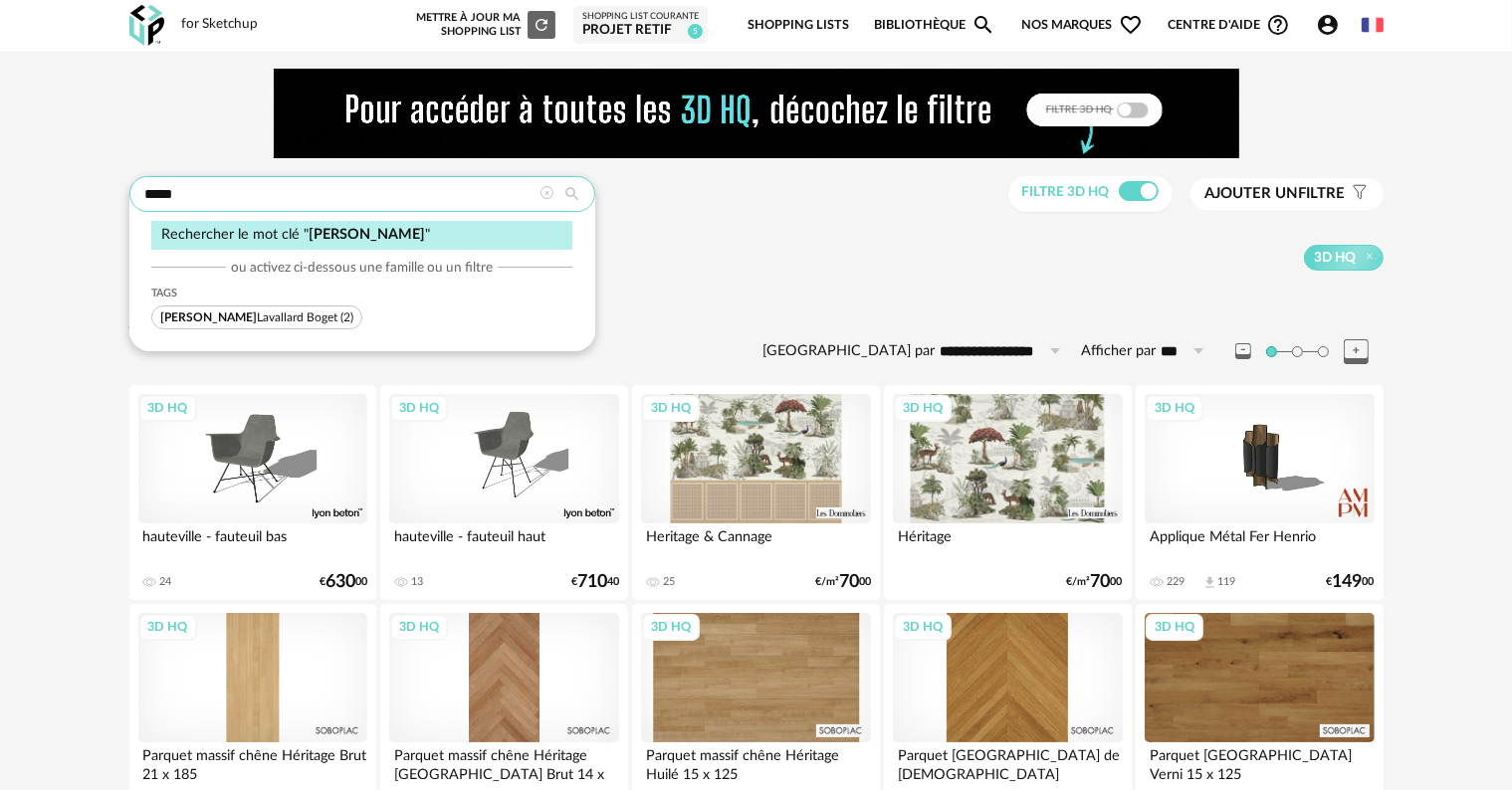 click on "**********" at bounding box center (756, 801) 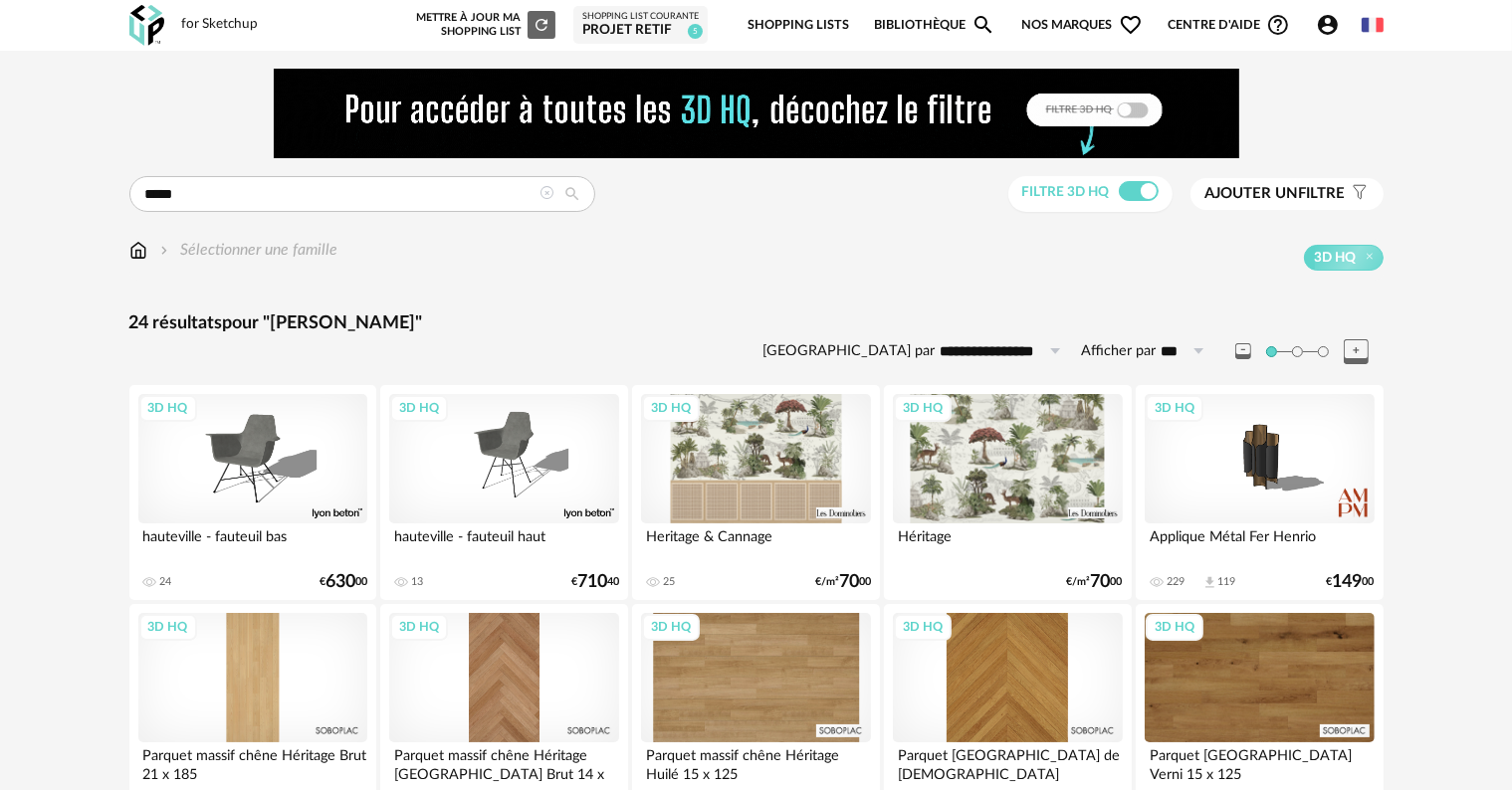 click on "**********" at bounding box center (756, 801) 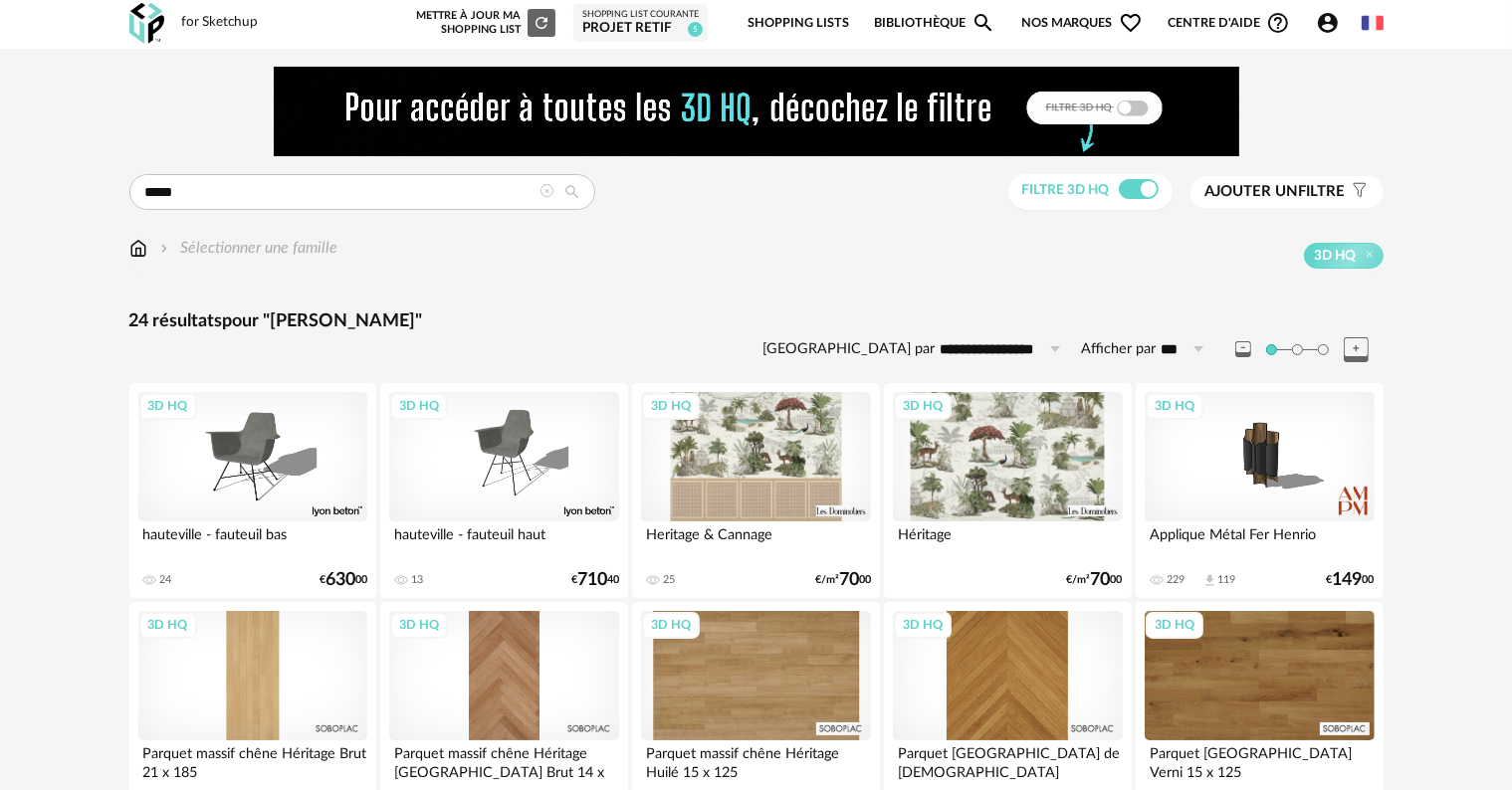 scroll, scrollTop: 0, scrollLeft: 0, axis: both 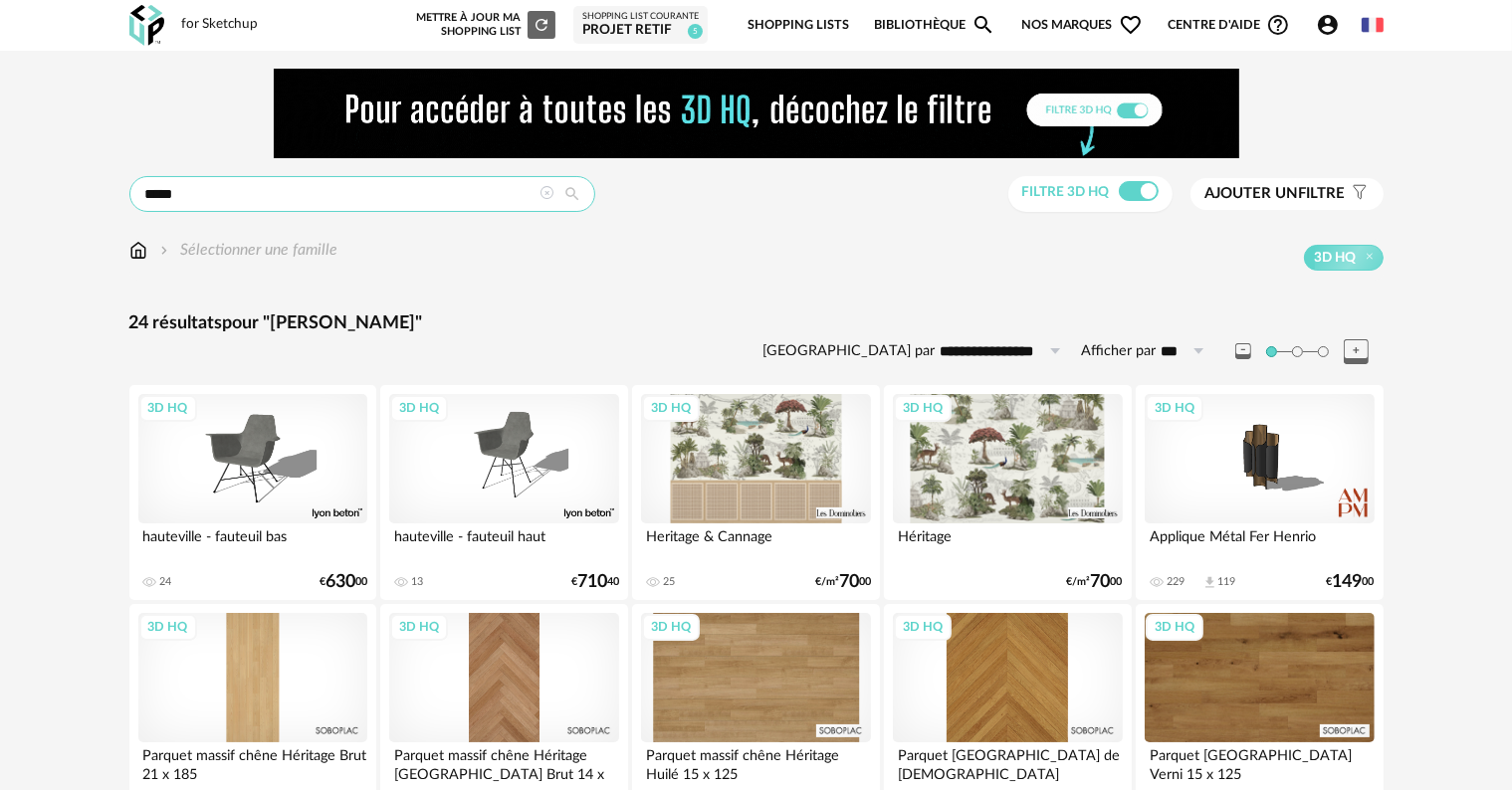 click on "*****" at bounding box center [362, 194] 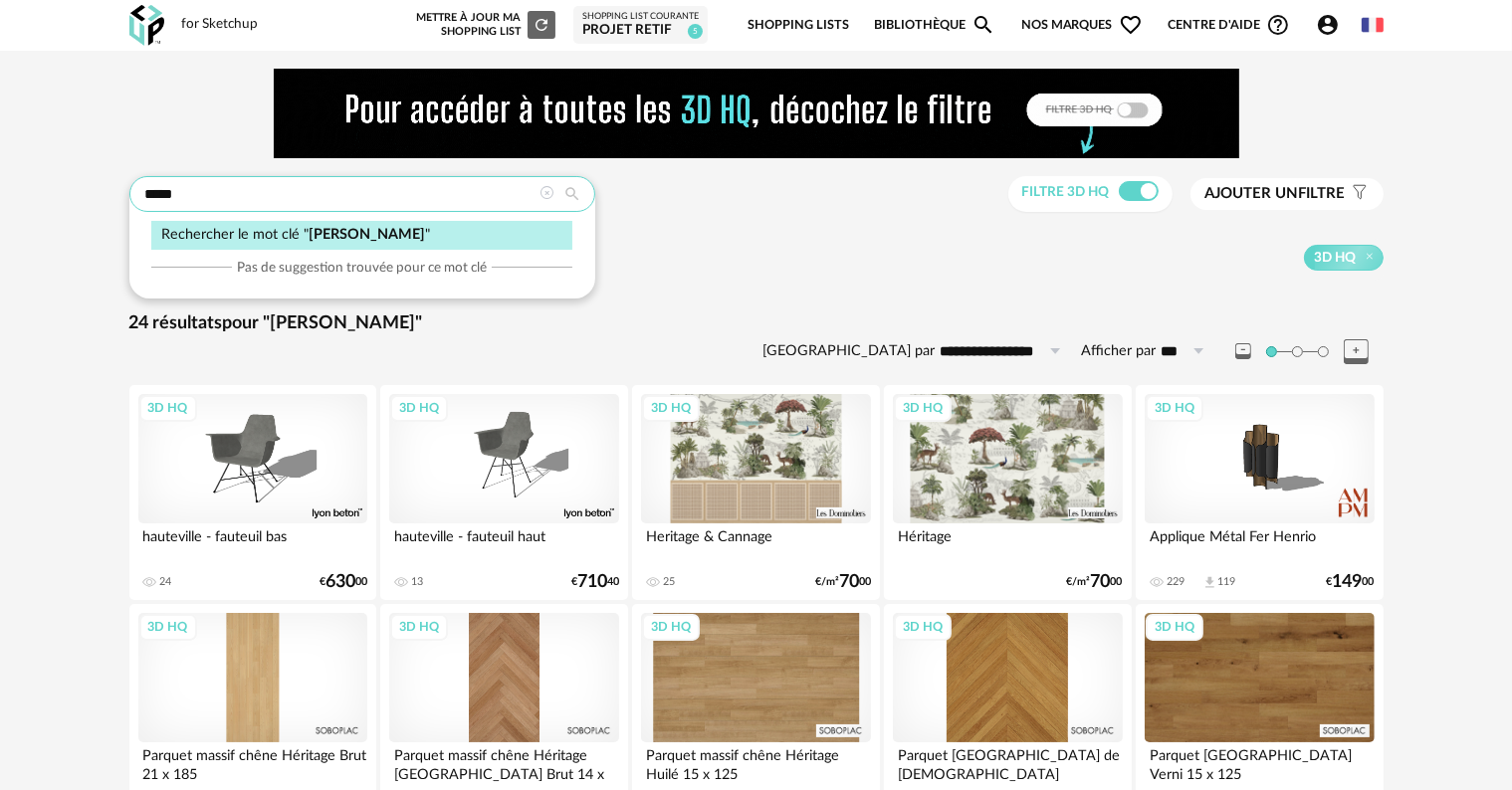 type on "*****" 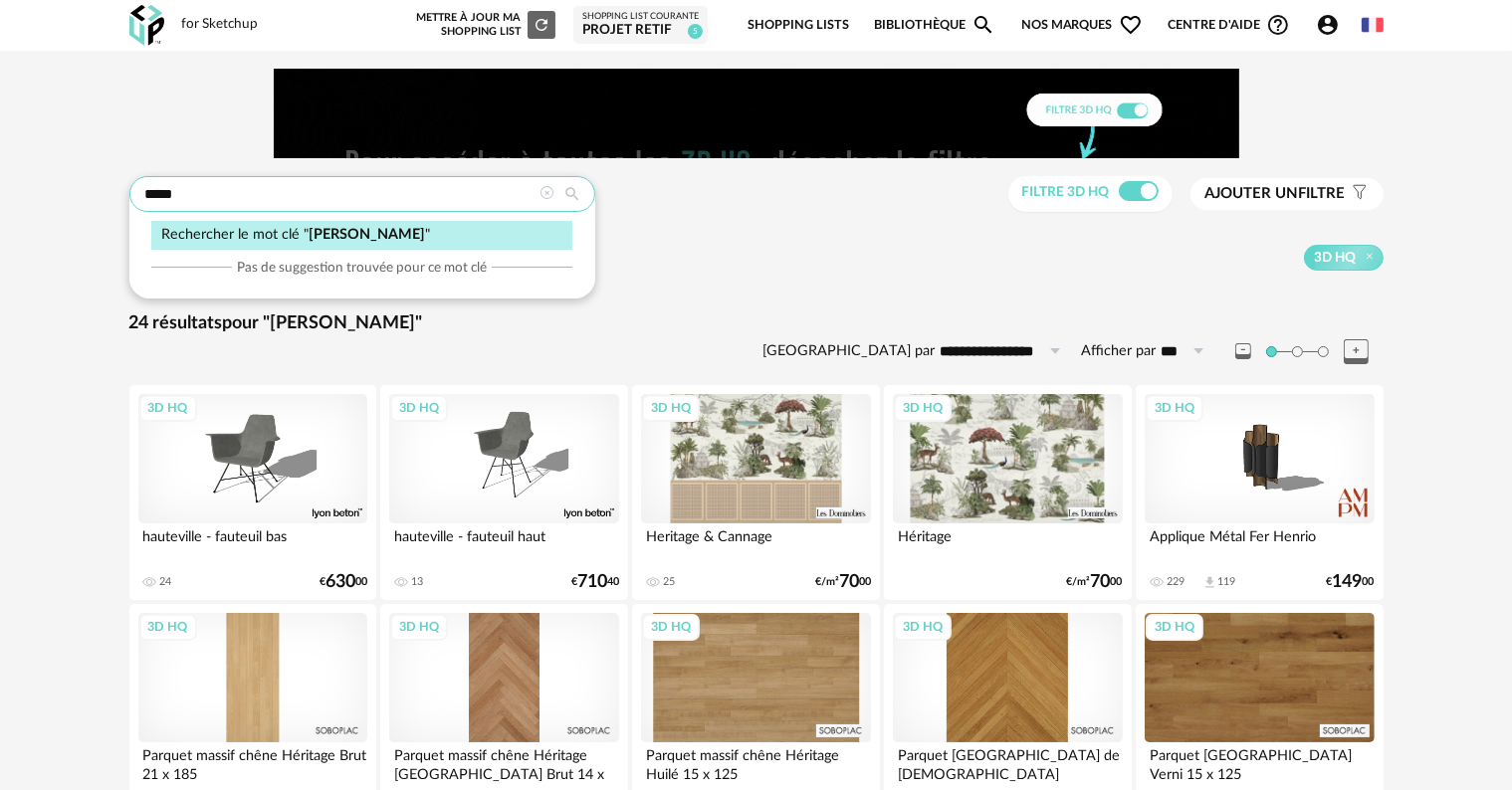 type on "**********" 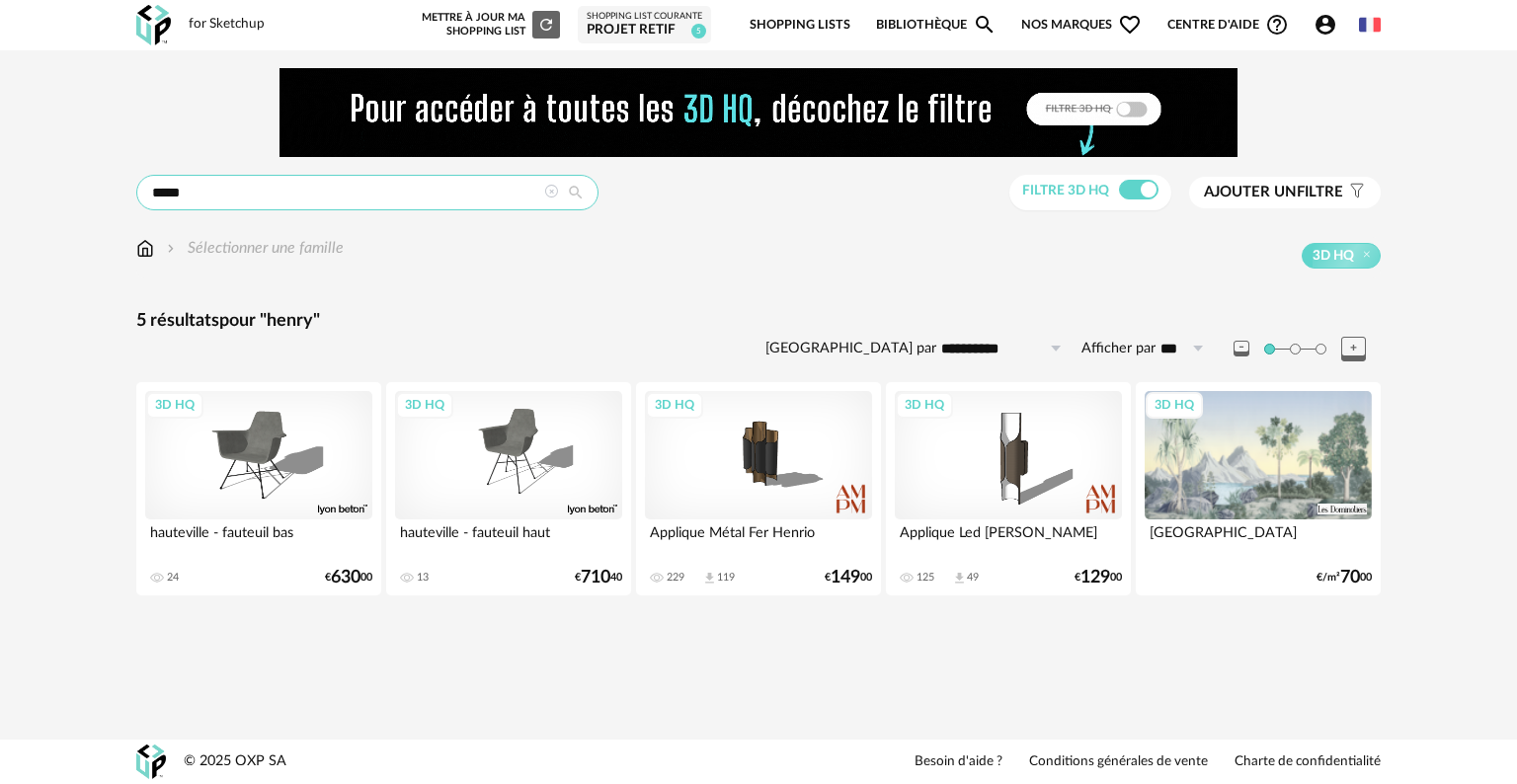 drag, startPoint x: 203, startPoint y: 182, endPoint x: 45, endPoint y: 159, distance: 159.66527 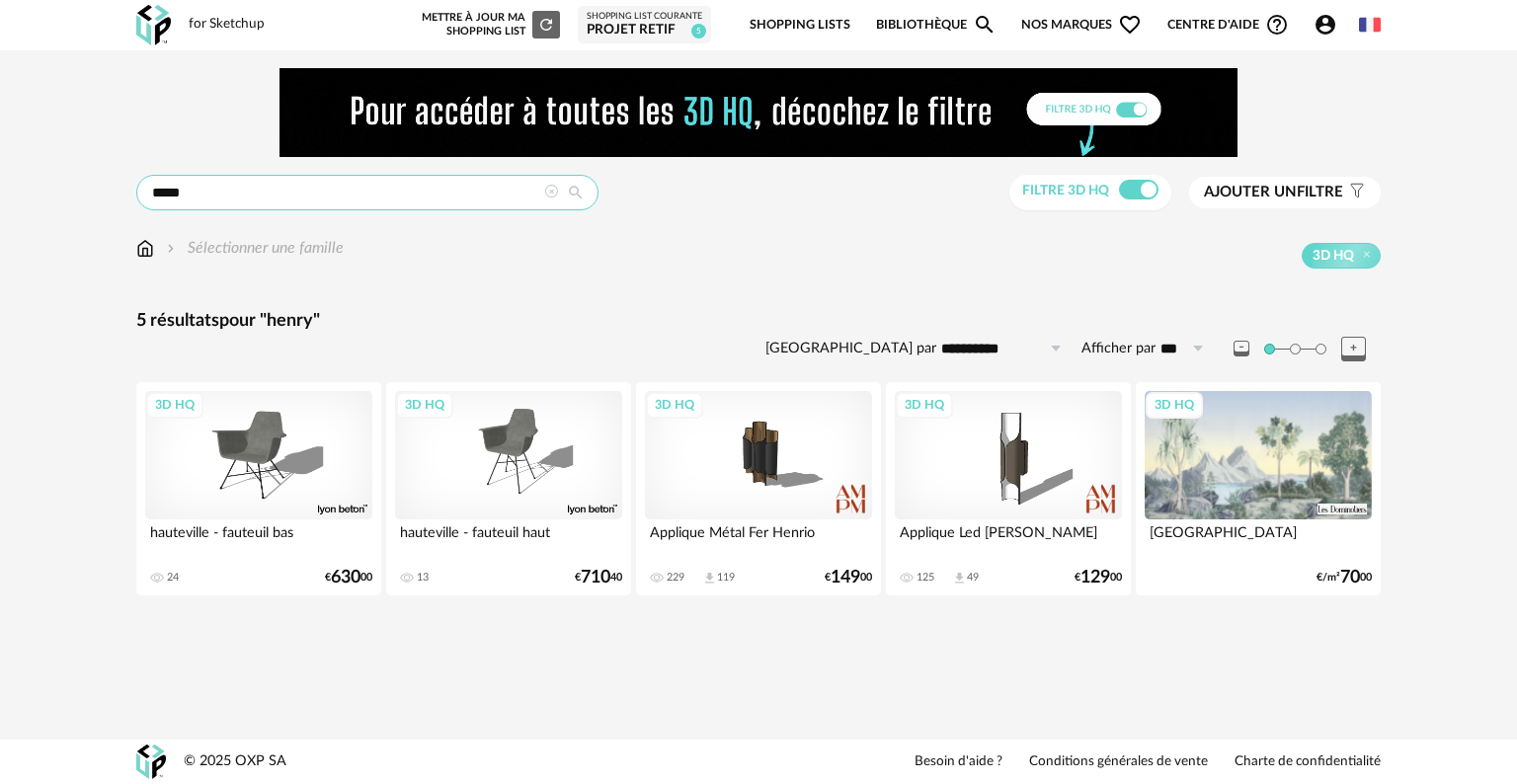 click on "**********" at bounding box center (758, 343) 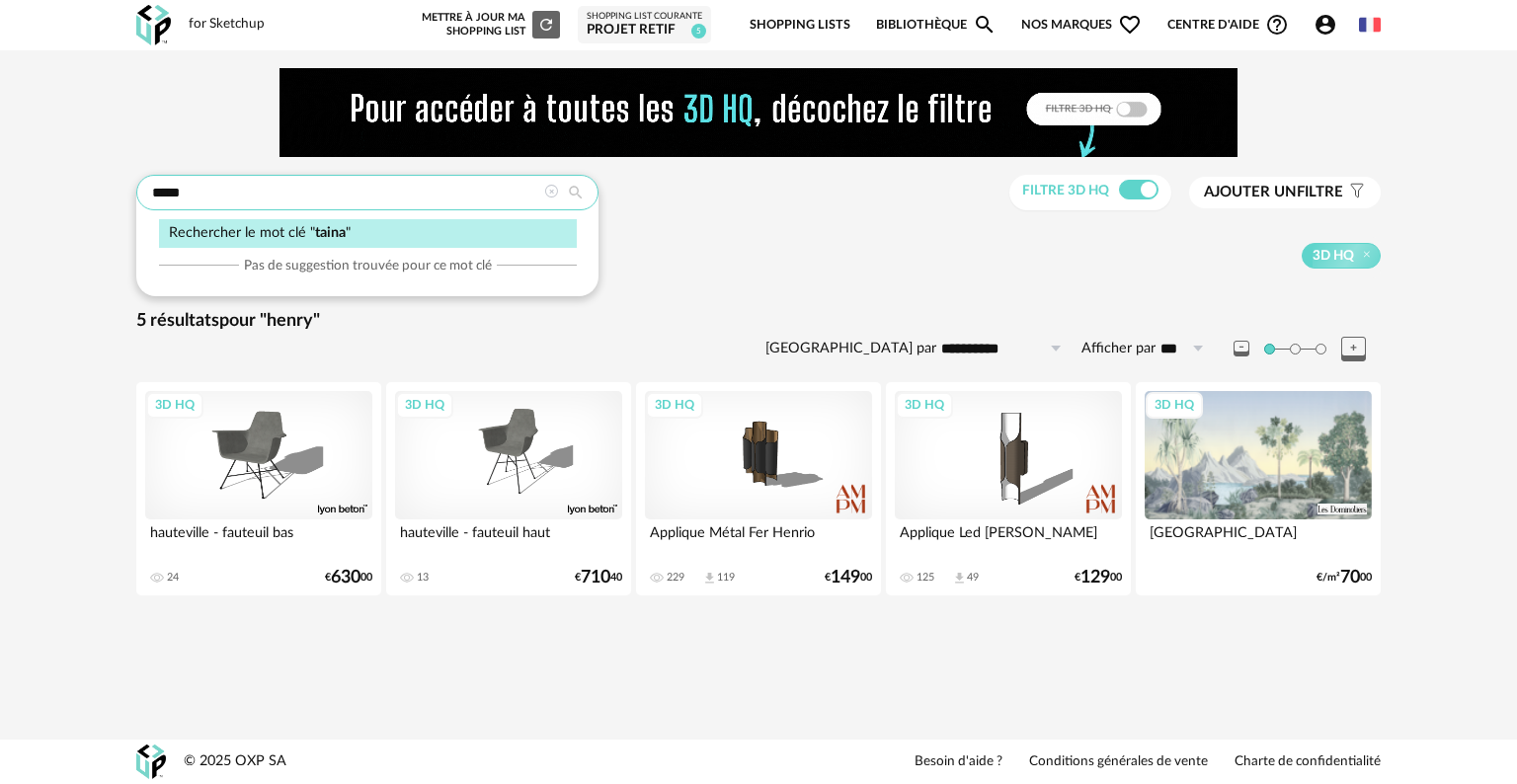 type on "*****" 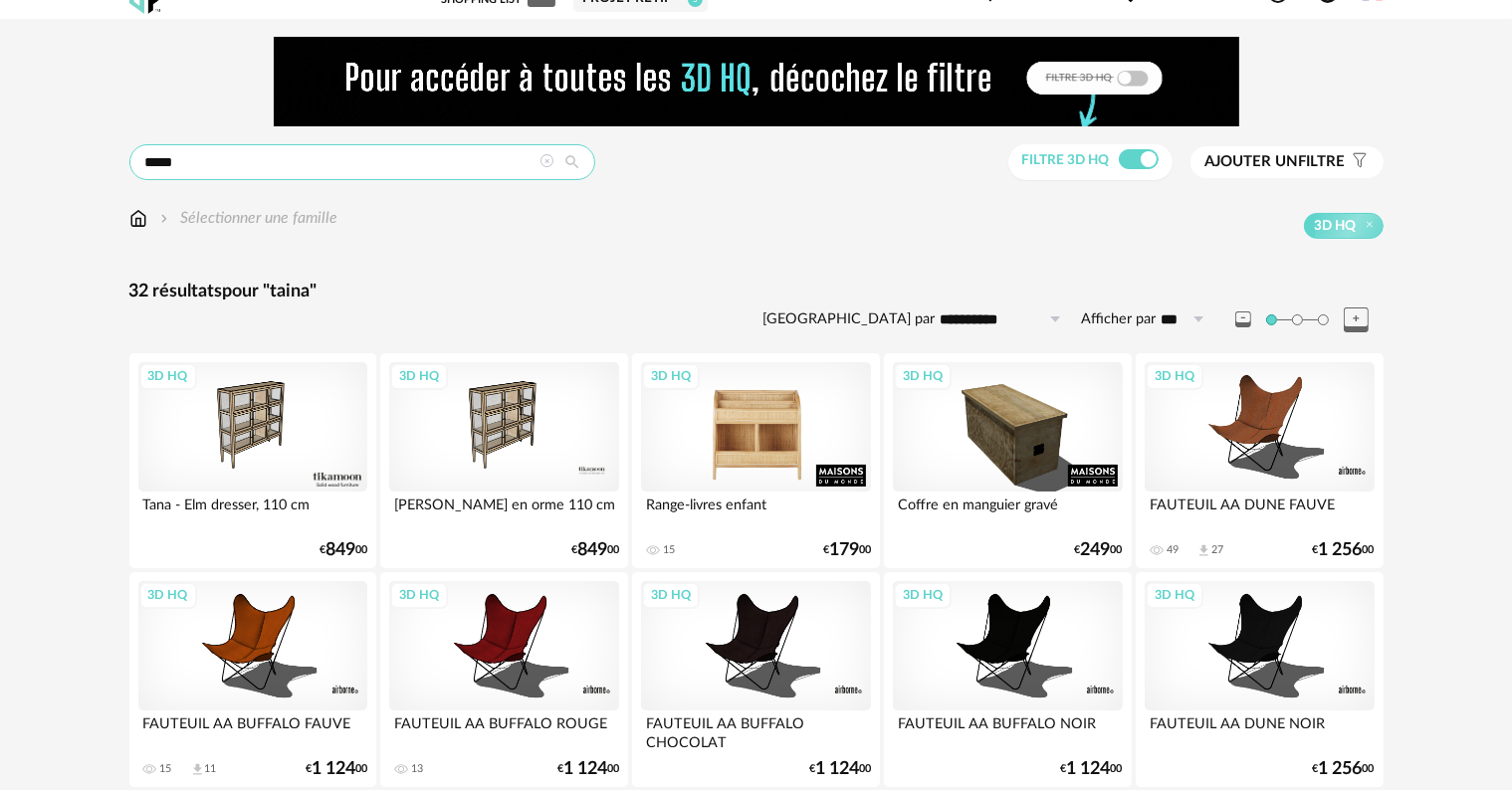 scroll, scrollTop: 0, scrollLeft: 0, axis: both 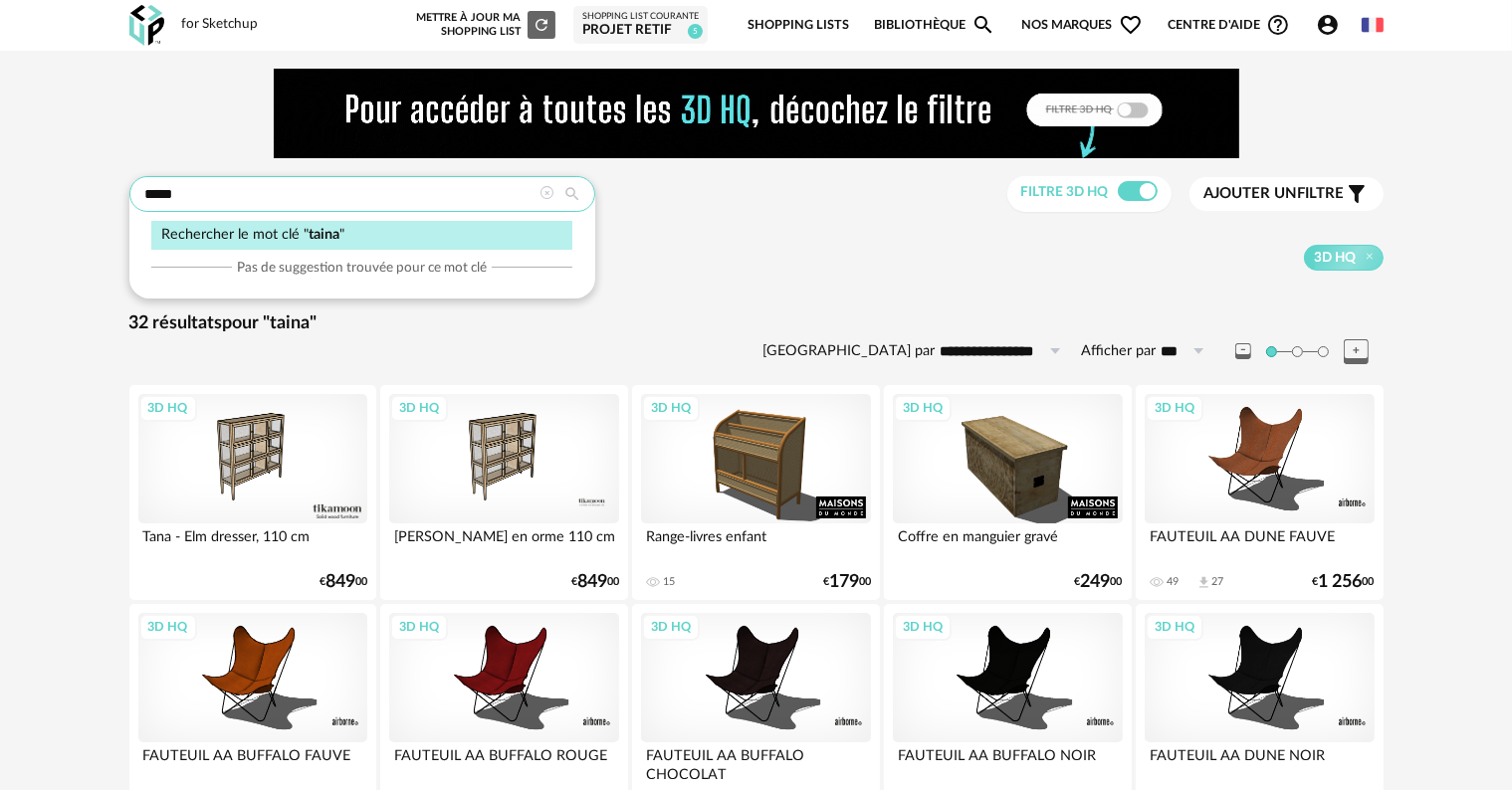 drag, startPoint x: 208, startPoint y: 195, endPoint x: 0, endPoint y: 151, distance: 212.60292 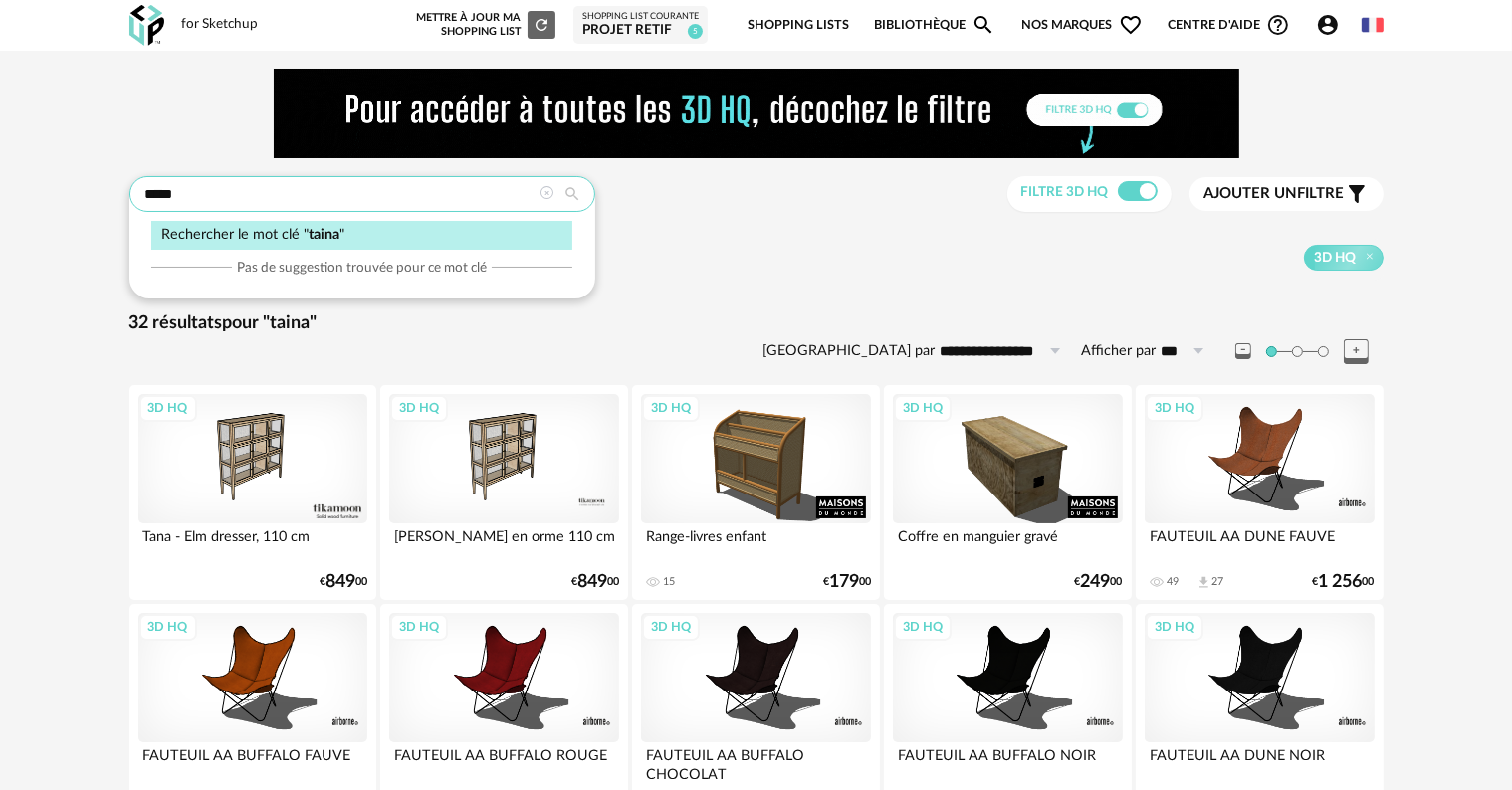 click on "**********" at bounding box center (756, 1094) 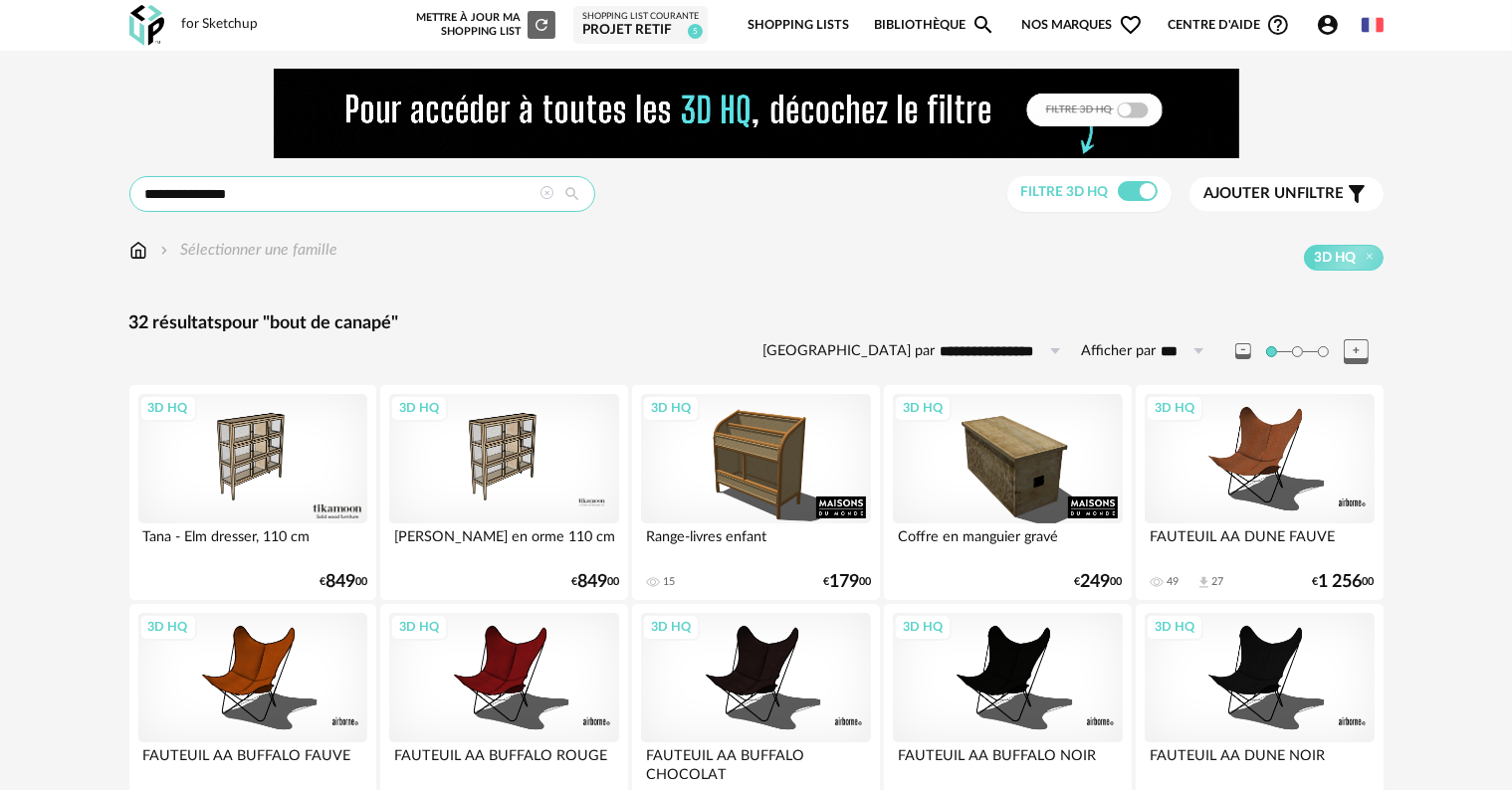 type on "**********" 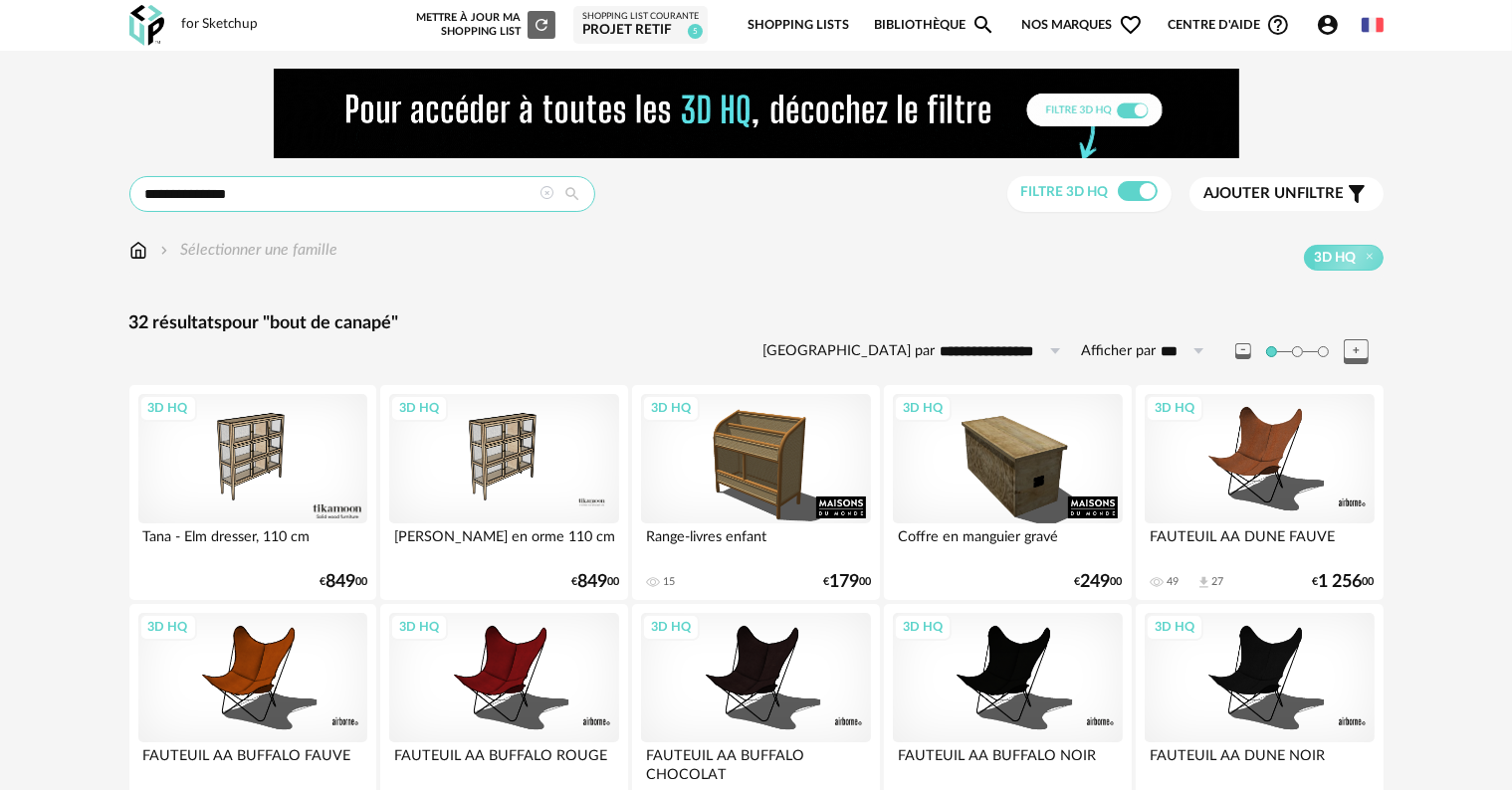 type on "**********" 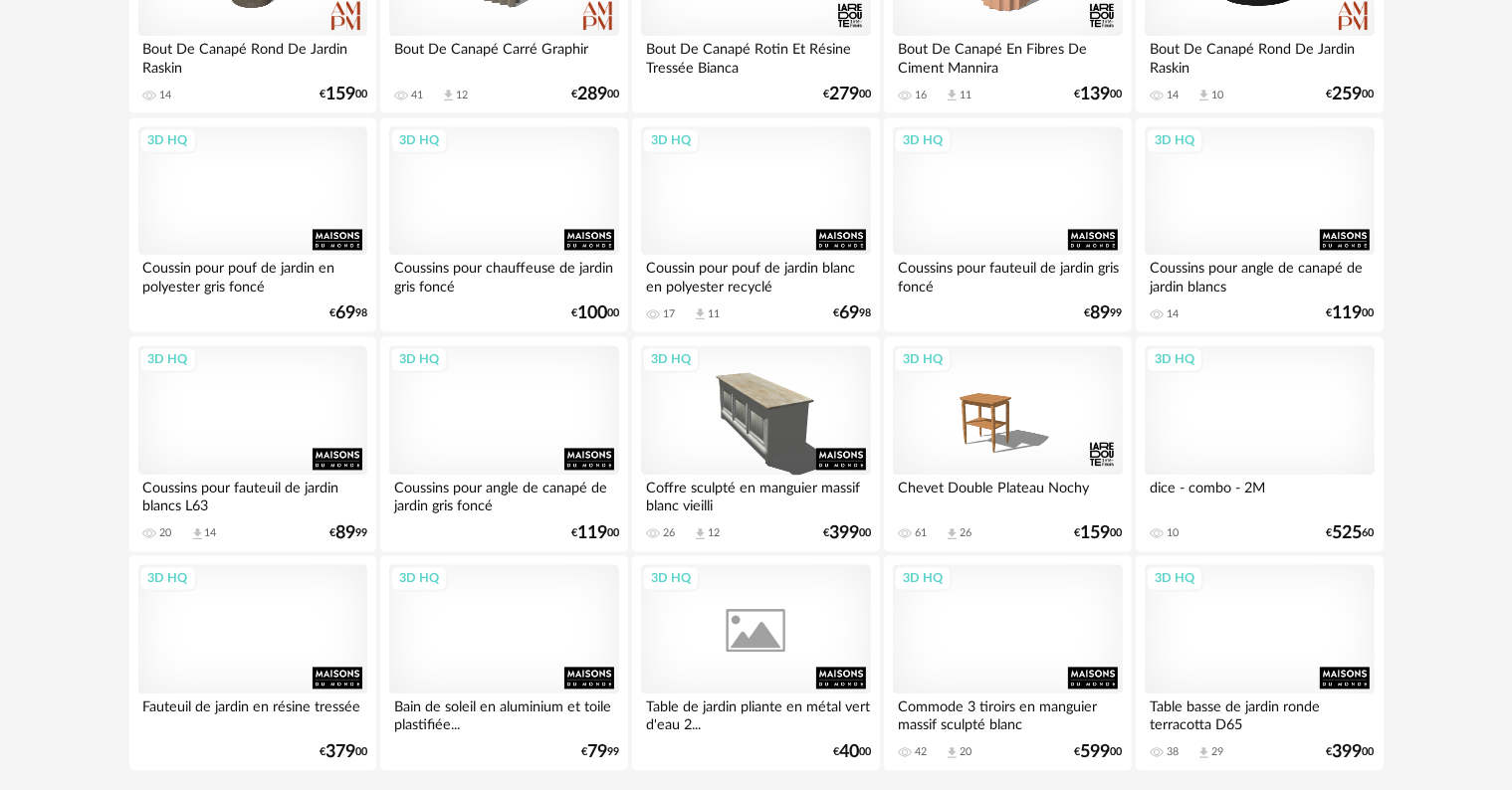 scroll, scrollTop: 4105, scrollLeft: 0, axis: vertical 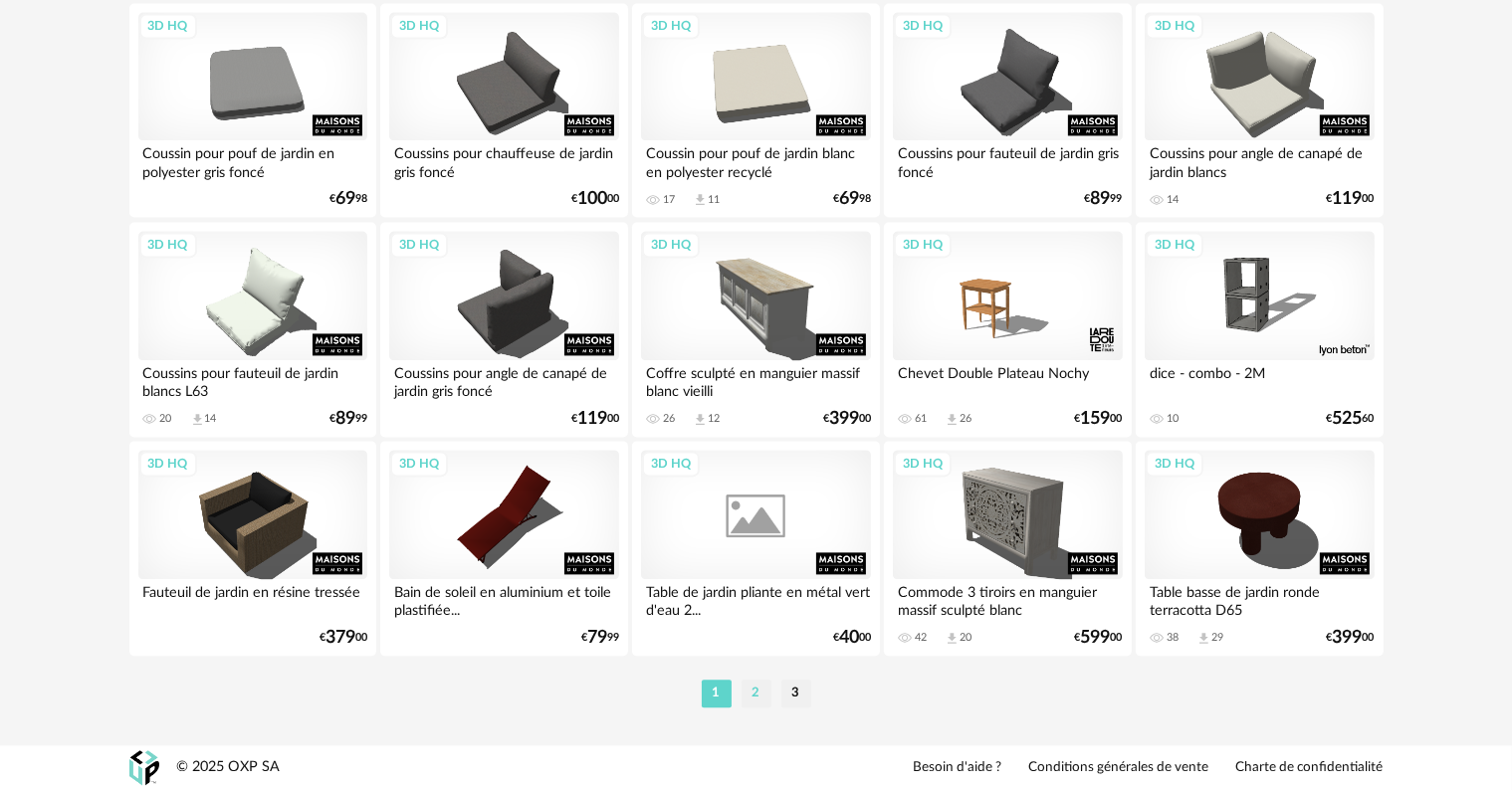click on "2" at bounding box center [756, 693] 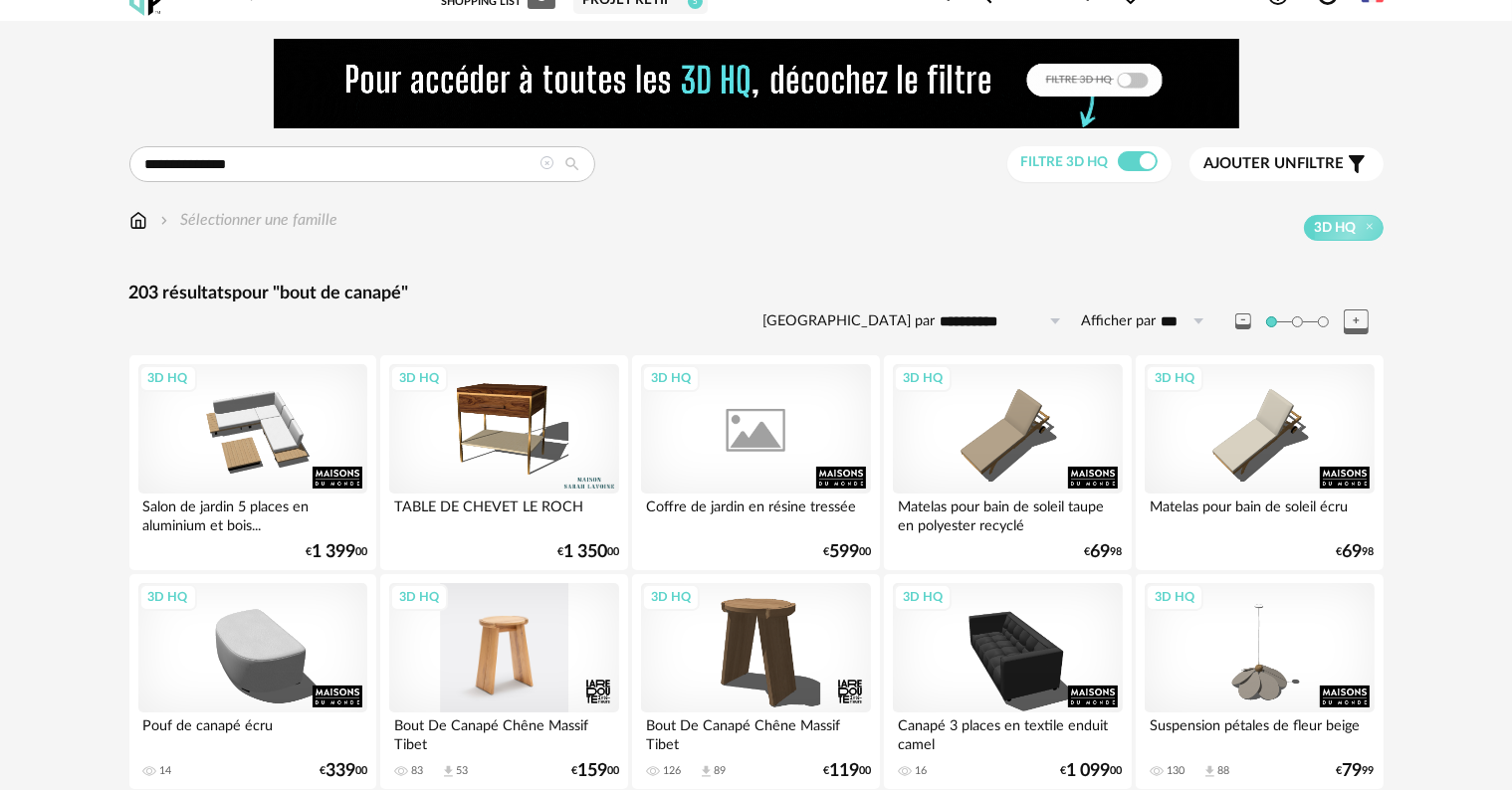 scroll, scrollTop: 0, scrollLeft: 0, axis: both 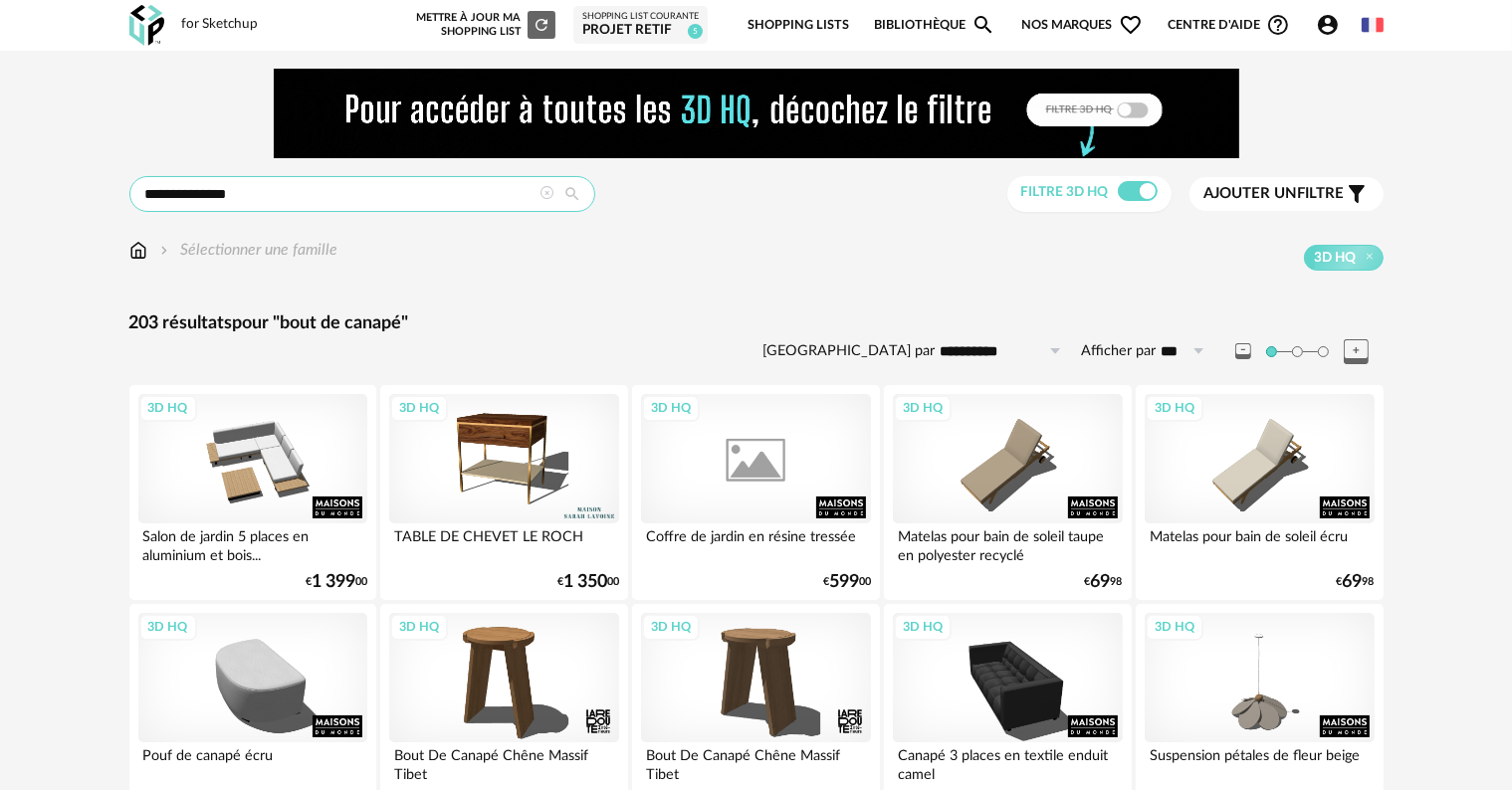 click on "**********" at bounding box center [362, 194] 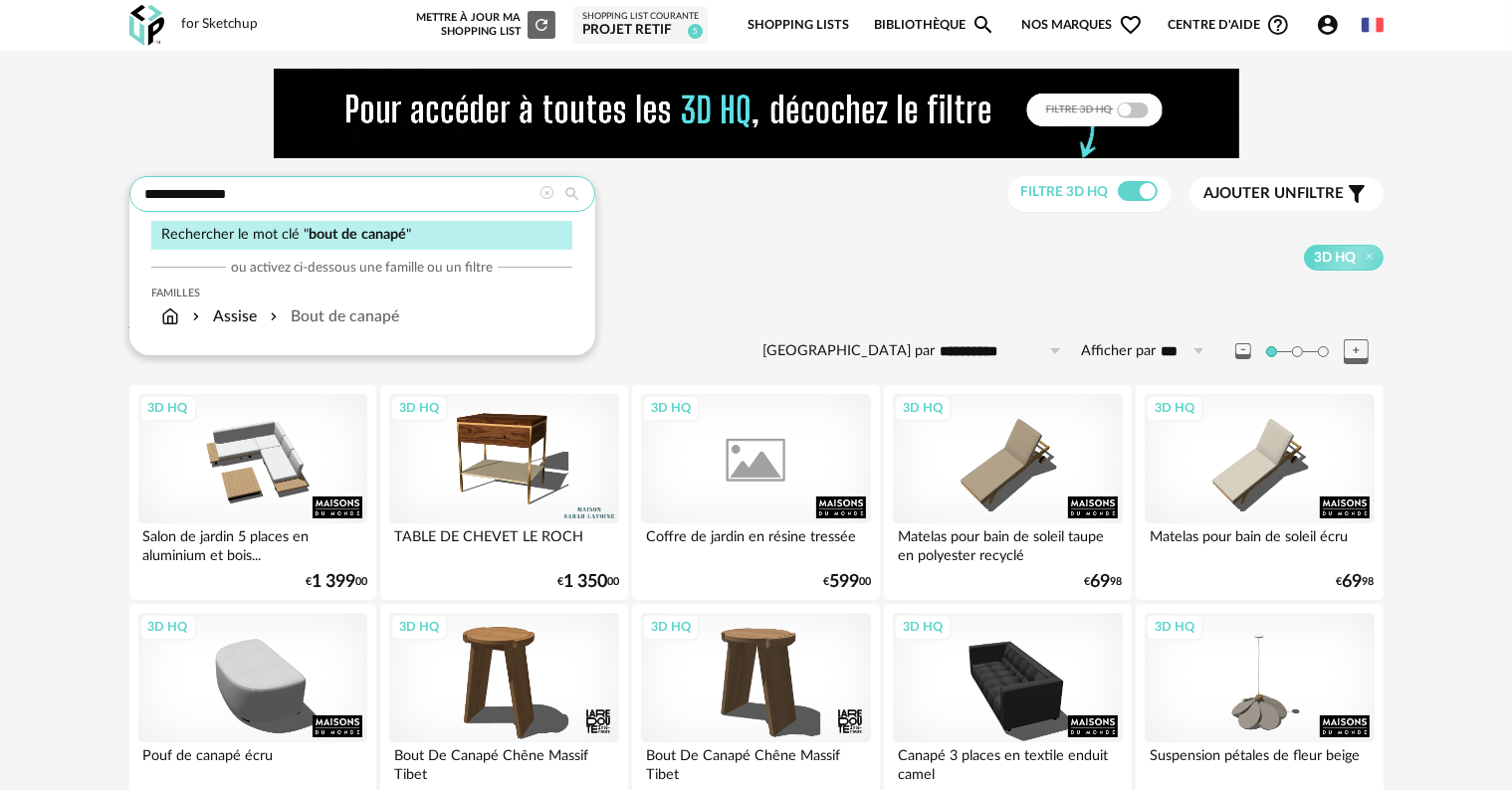 drag, startPoint x: 311, startPoint y: 199, endPoint x: 0, endPoint y: 233, distance: 312.853 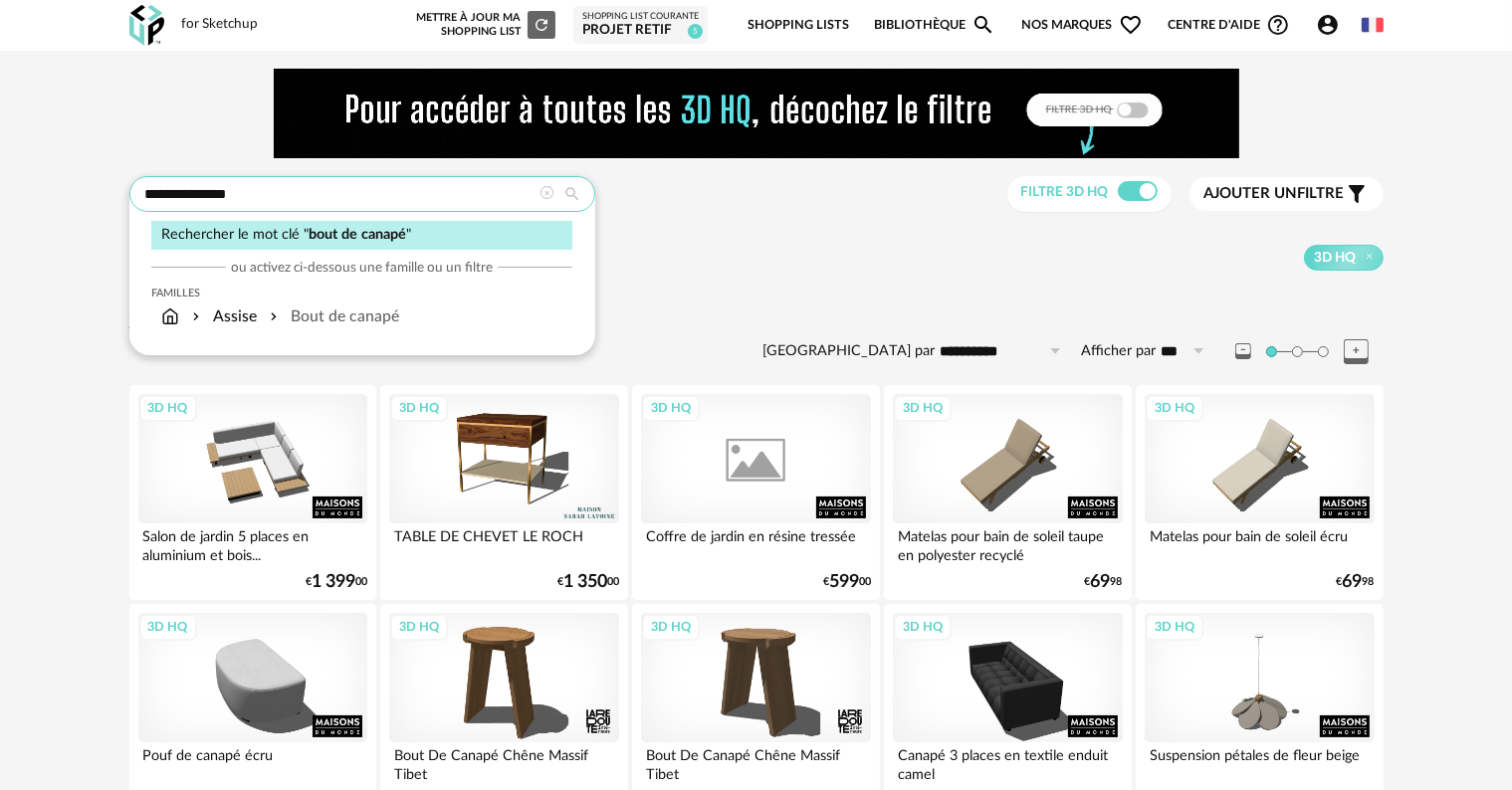 click on "**********" at bounding box center (756, 2451) 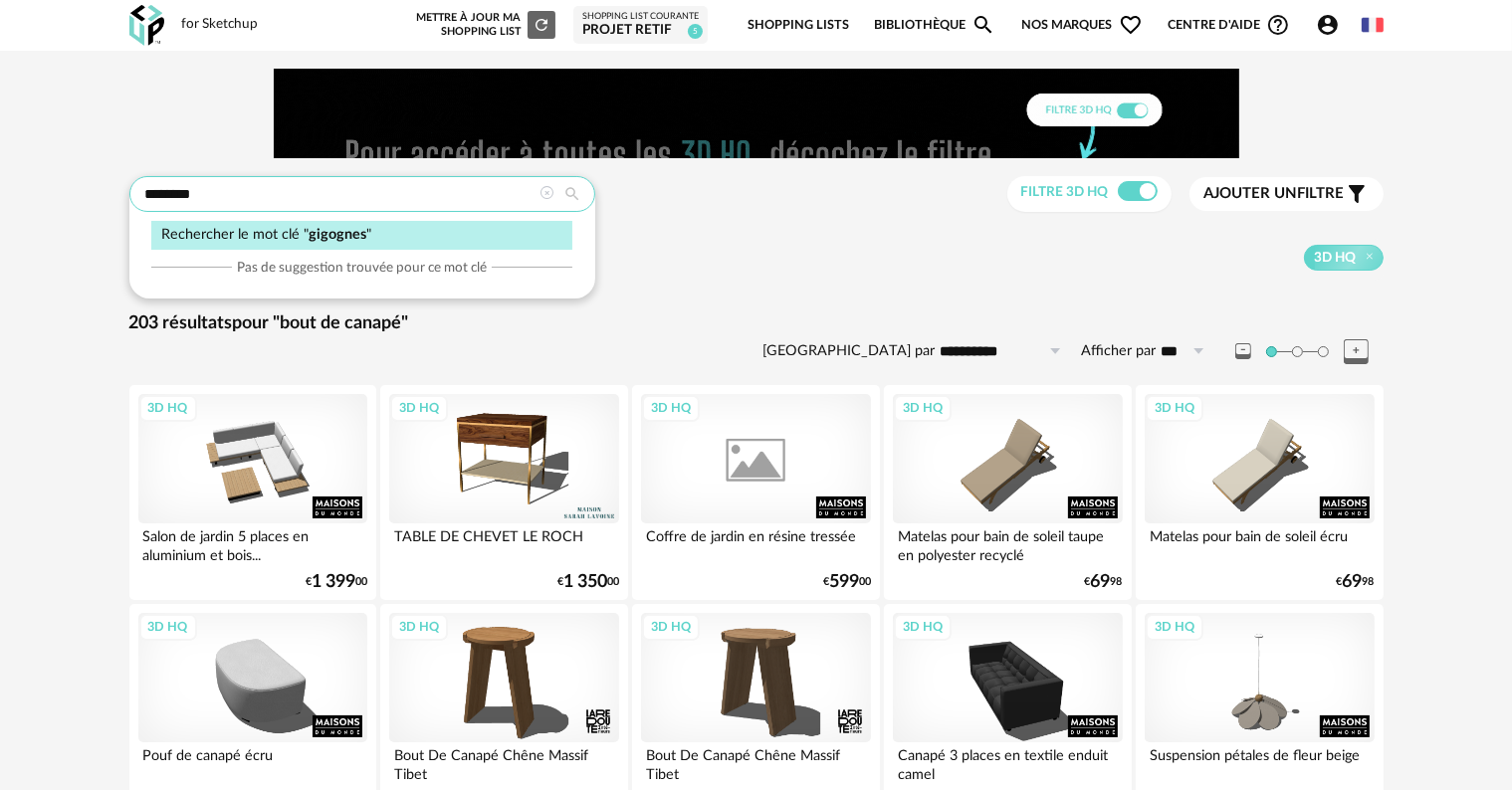 type on "********" 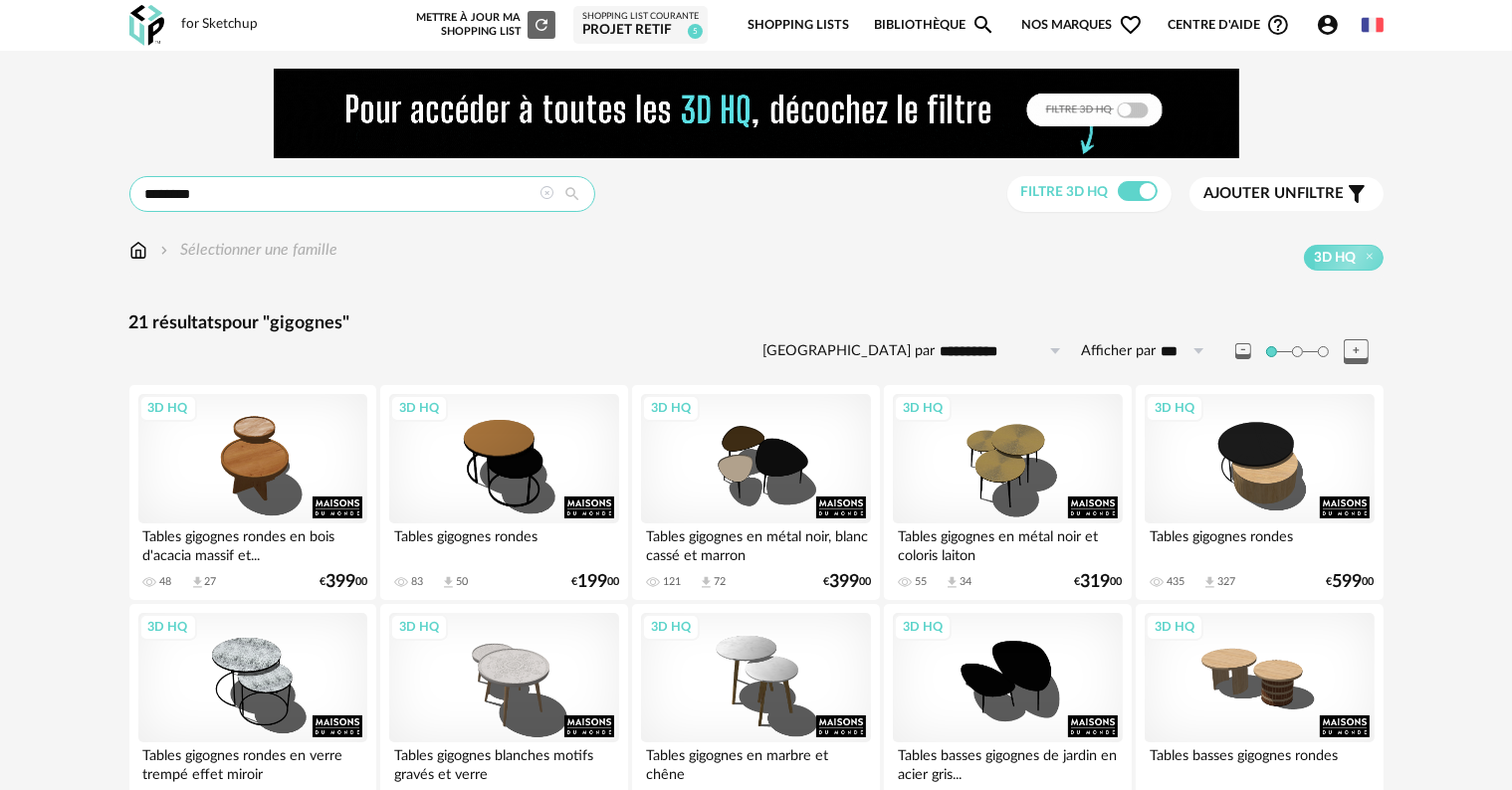scroll, scrollTop: 199, scrollLeft: 0, axis: vertical 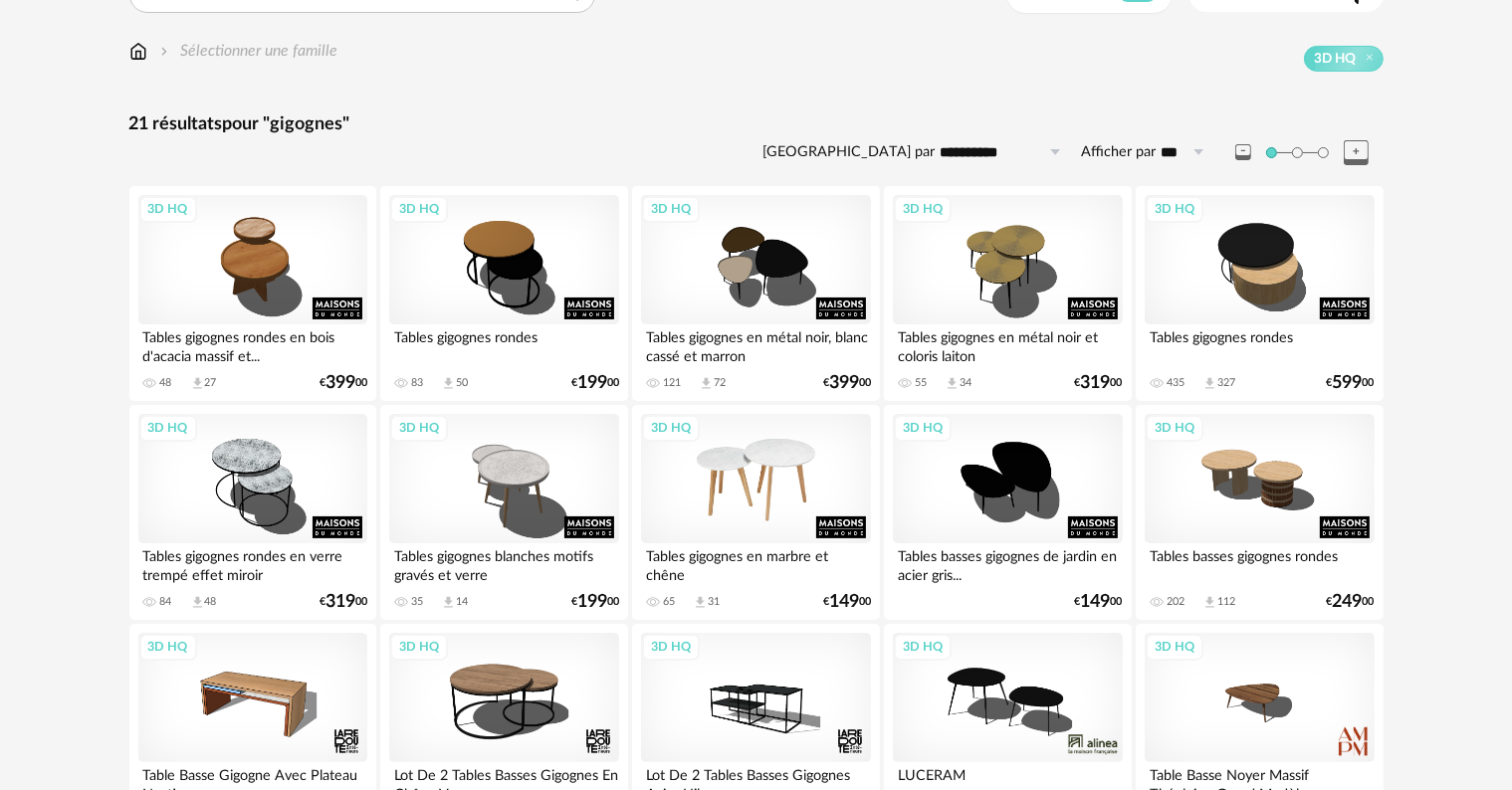 click on "3D HQ" at bounding box center [756, 479] 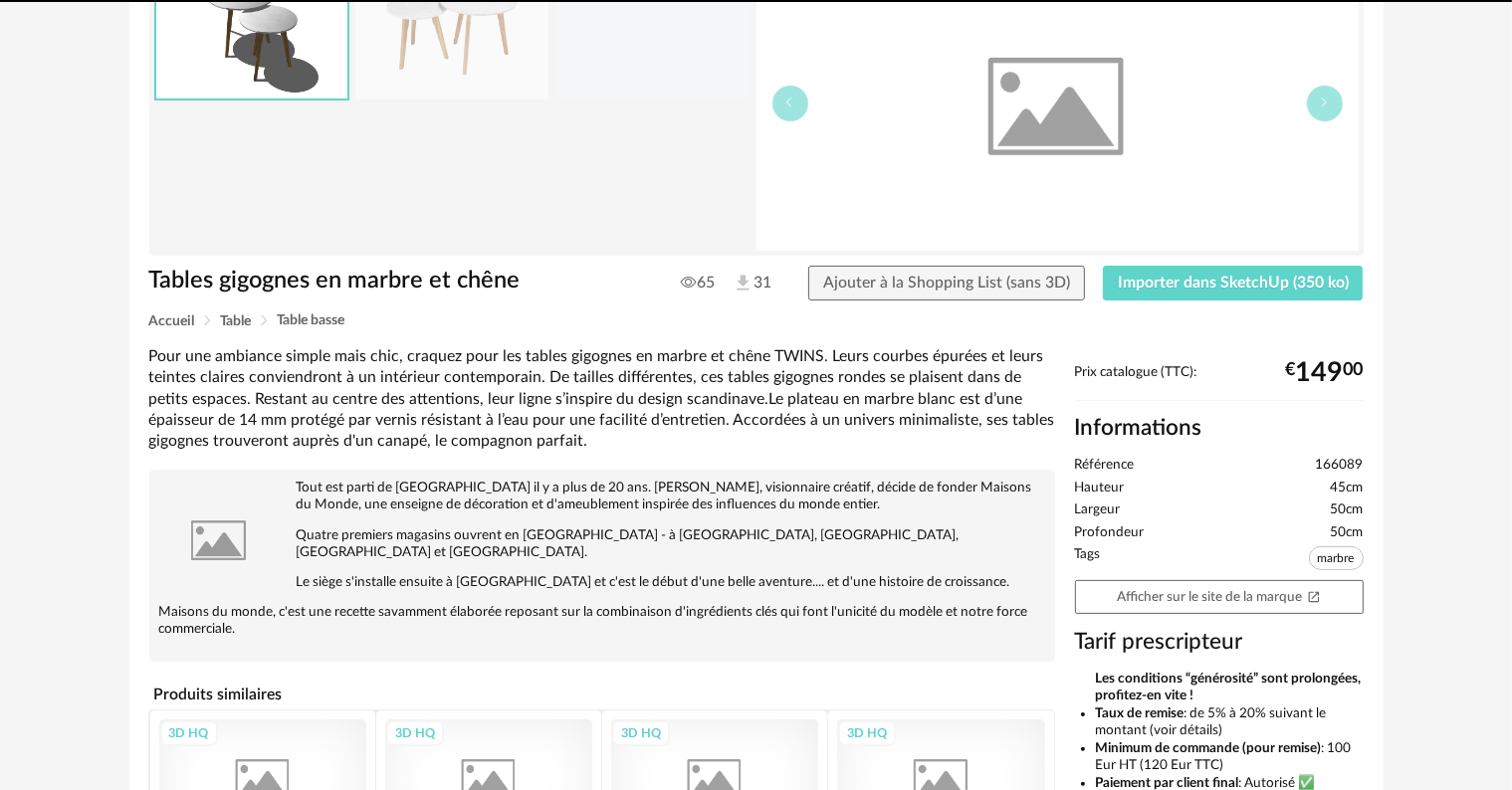 scroll, scrollTop: 0, scrollLeft: 0, axis: both 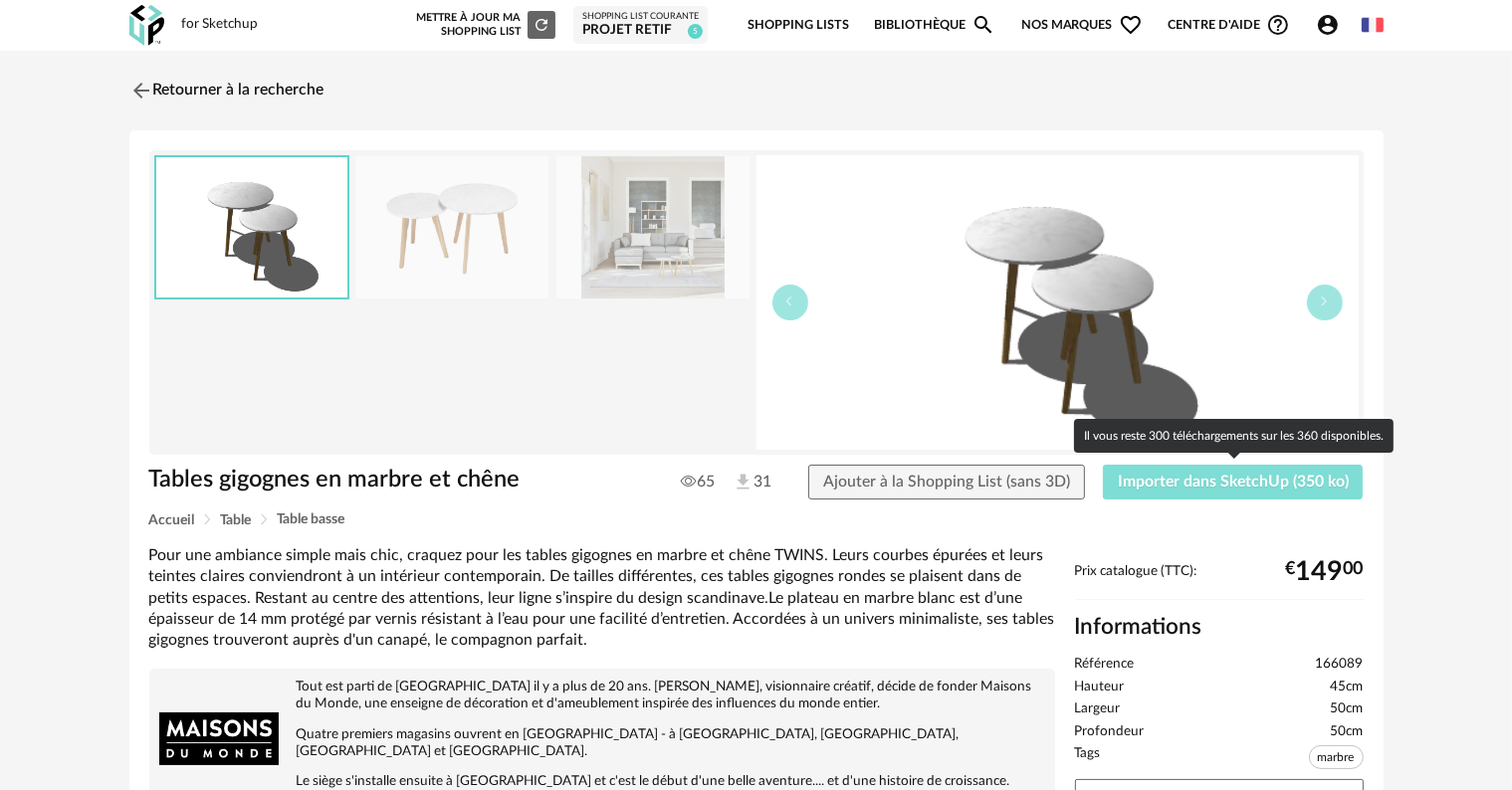 click on "Importer dans SketchUp (350 ko)" at bounding box center [1233, 482] 